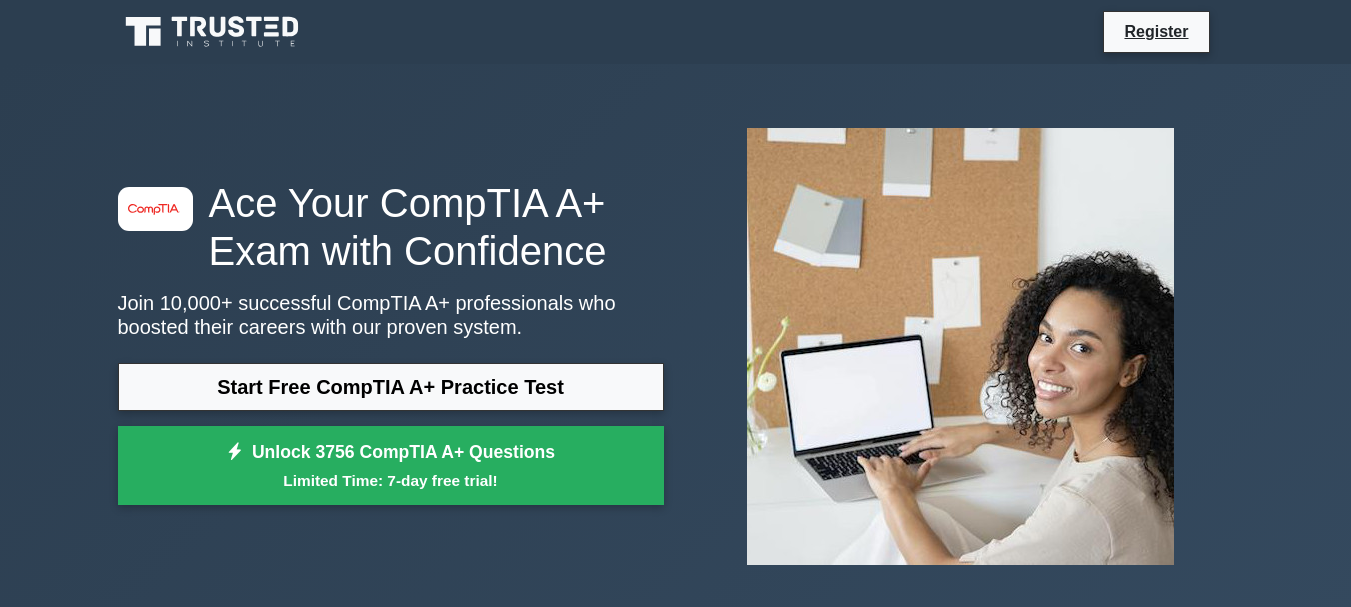 scroll, scrollTop: 0, scrollLeft: 0, axis: both 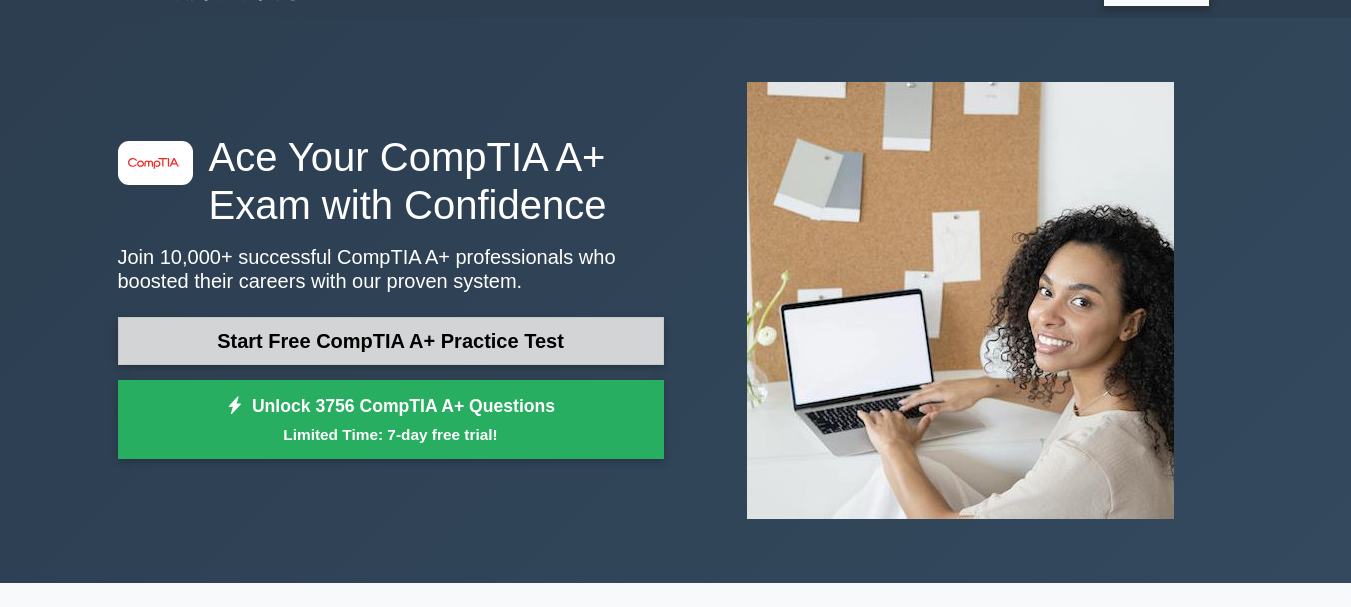 click on "Start Free CompTIA A+ Practice Test" at bounding box center (391, 341) 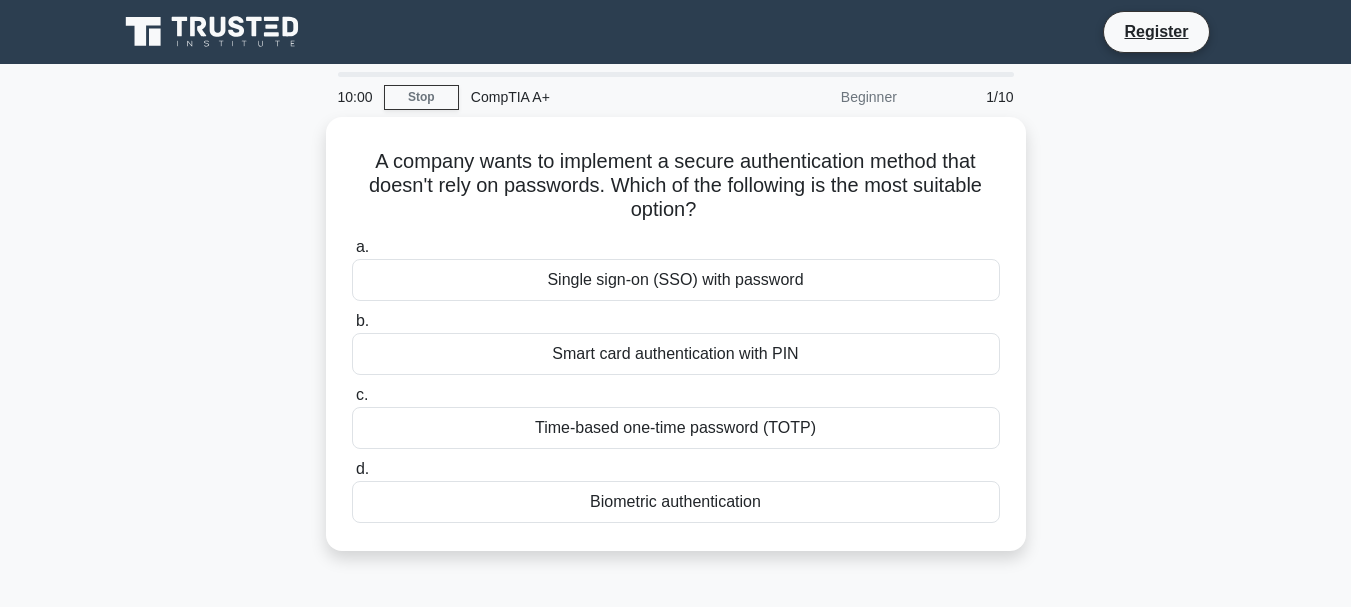 scroll, scrollTop: 0, scrollLeft: 0, axis: both 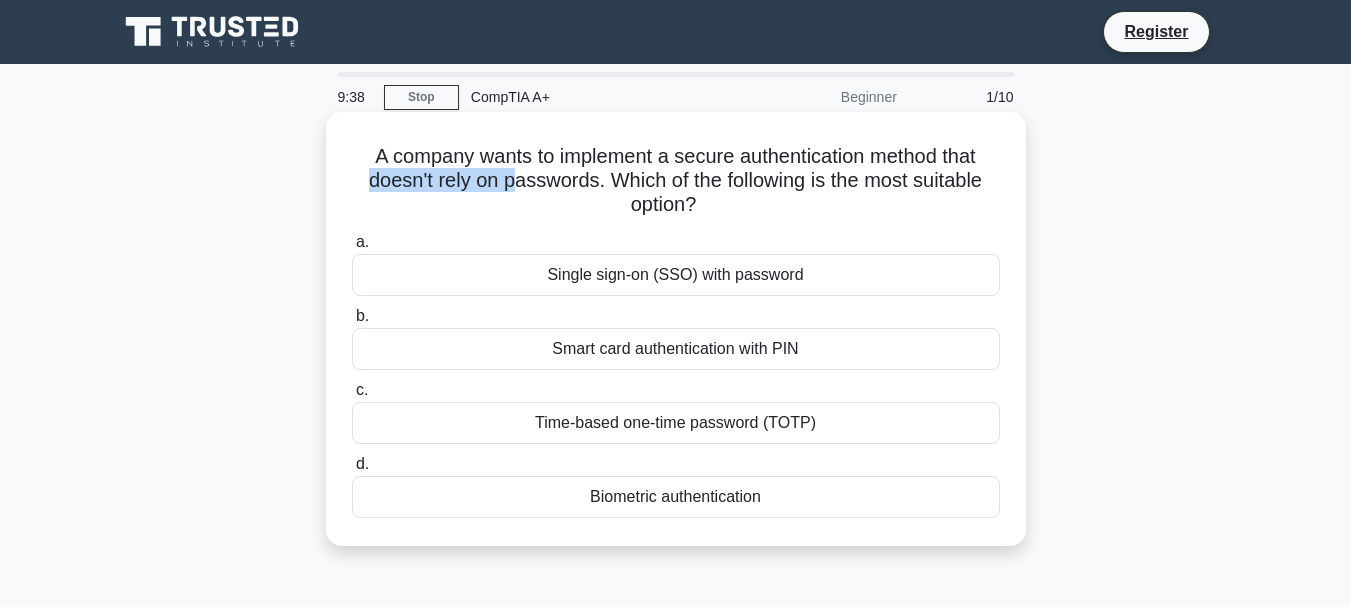 drag, startPoint x: 355, startPoint y: 170, endPoint x: 514, endPoint y: 182, distance: 159.4522 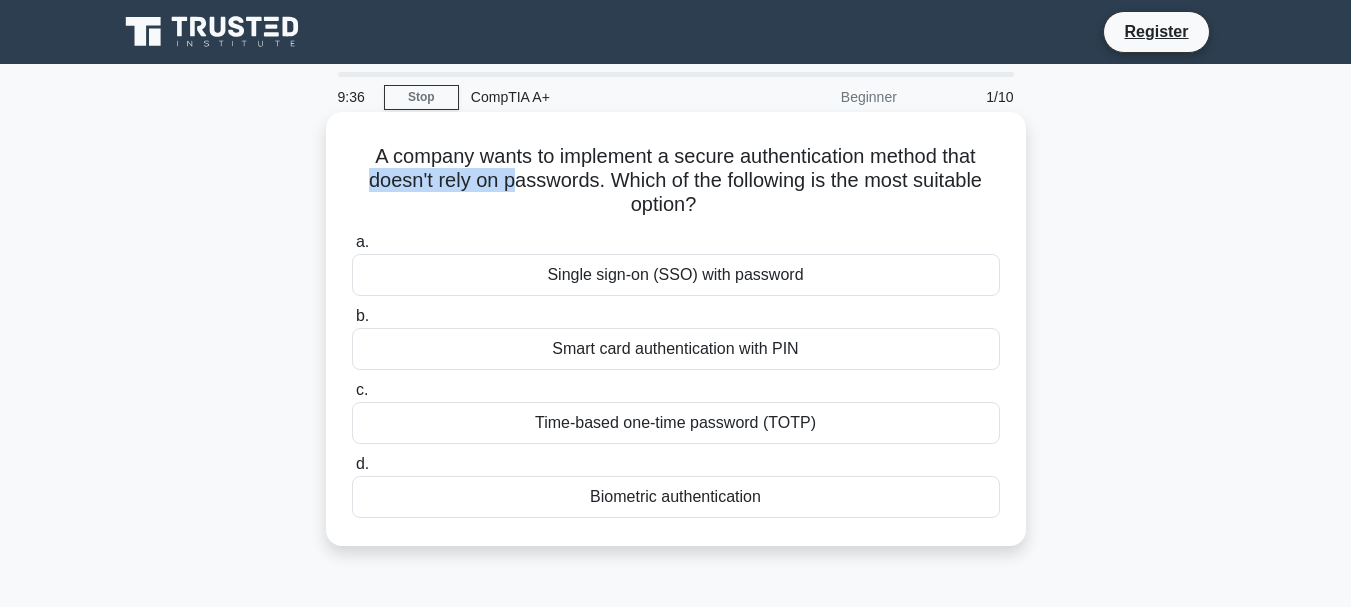 drag, startPoint x: 354, startPoint y: 149, endPoint x: 730, endPoint y: 211, distance: 381.07742 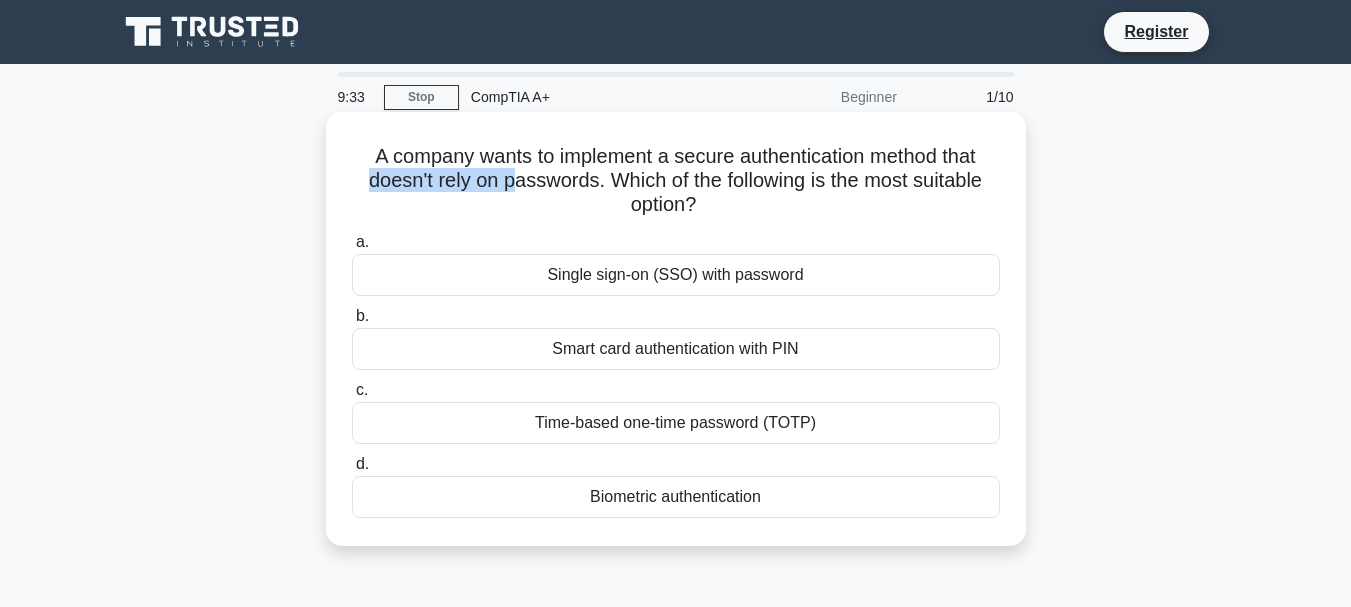 copy on "A company wants to implement a secure authentication method that doesn't rely on passwords. Which of the following is the most suitable option?" 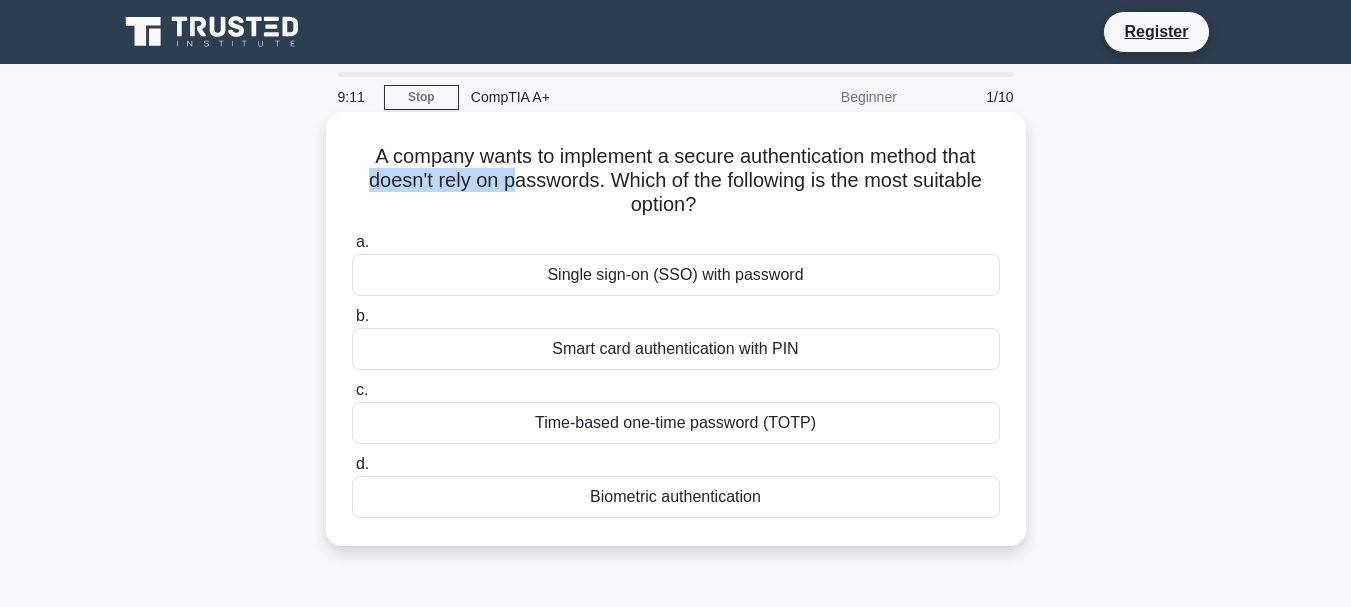 drag, startPoint x: 528, startPoint y: 272, endPoint x: 800, endPoint y: 503, distance: 356.8543 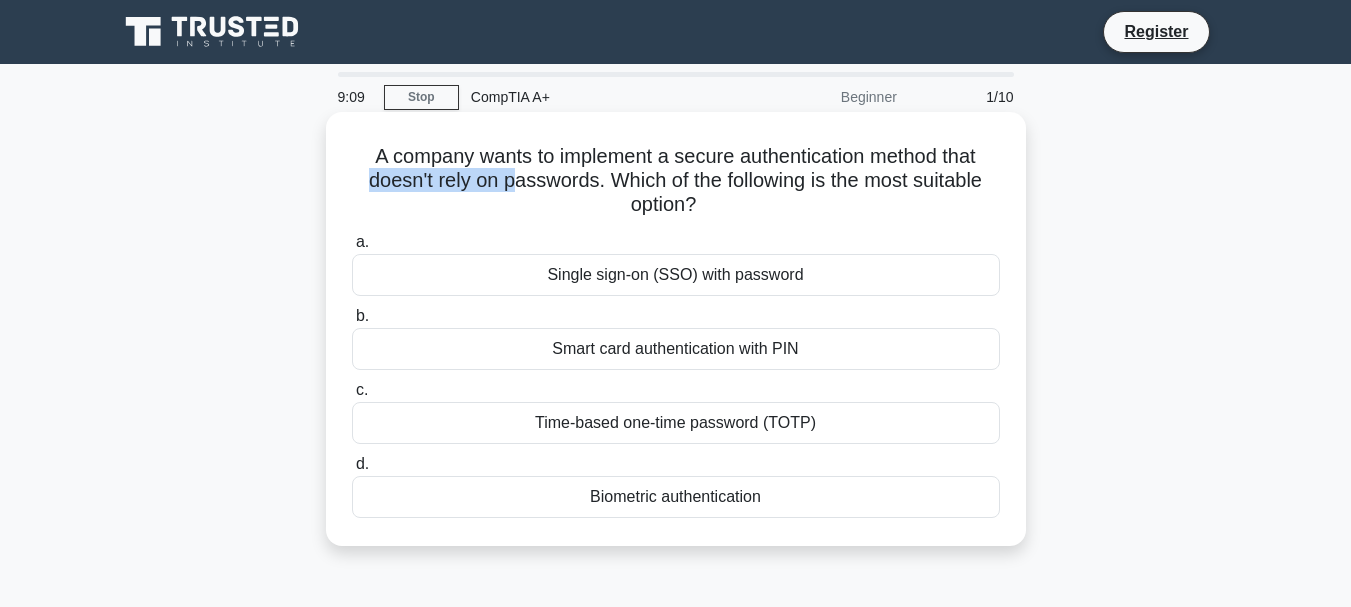 copy on "Single sign-on (SSO) with password
b.
Smart card authentication with PIN
c.
Time-based one-time password (TOTP)
d.
Biometric authentication" 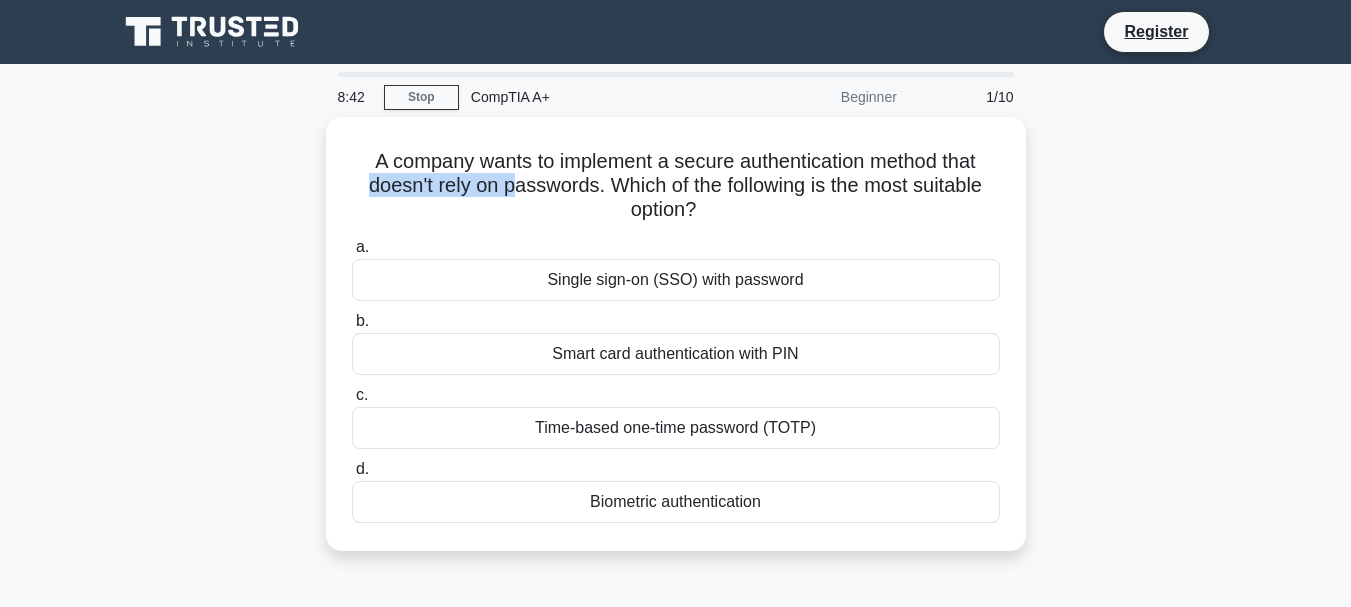 scroll, scrollTop: 473, scrollLeft: 0, axis: vertical 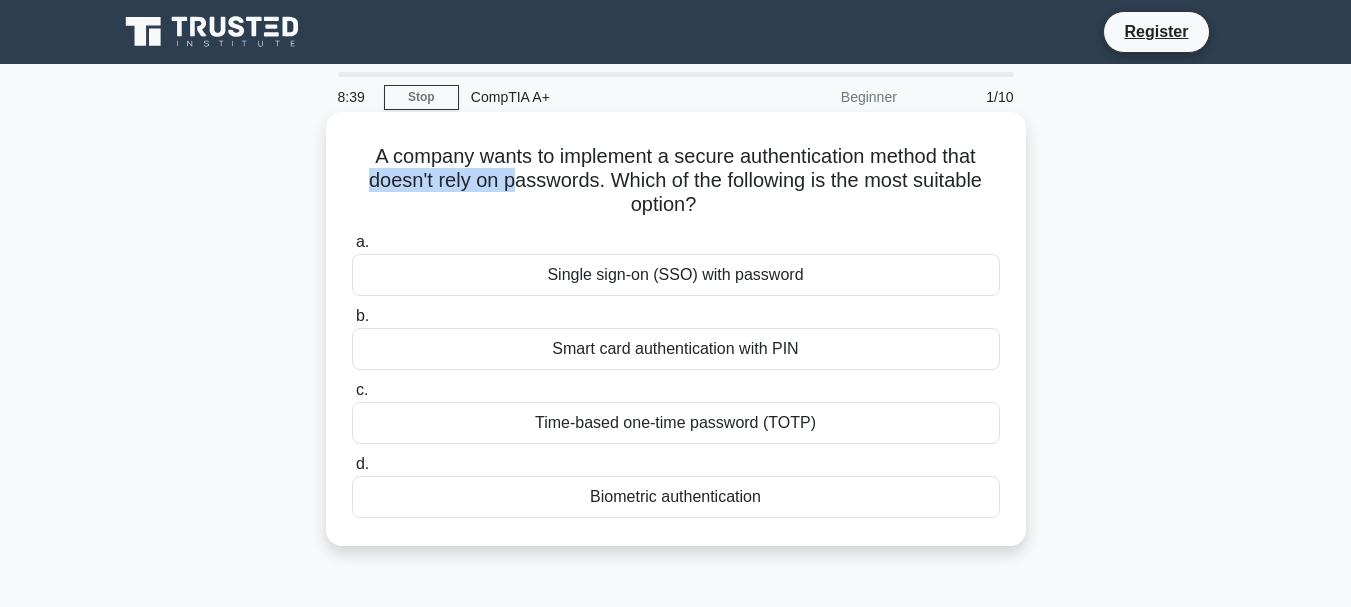 click on "Smart card authentication with PIN" at bounding box center [676, 349] 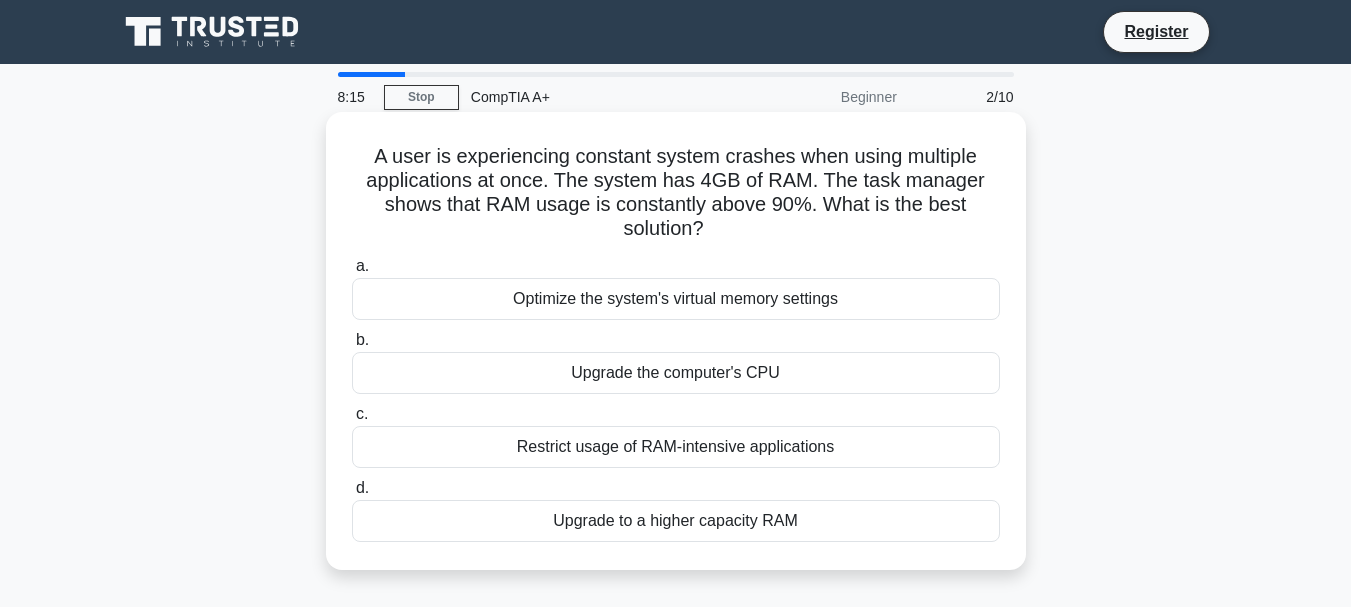 drag, startPoint x: 364, startPoint y: 152, endPoint x: 719, endPoint y: 232, distance: 363.90247 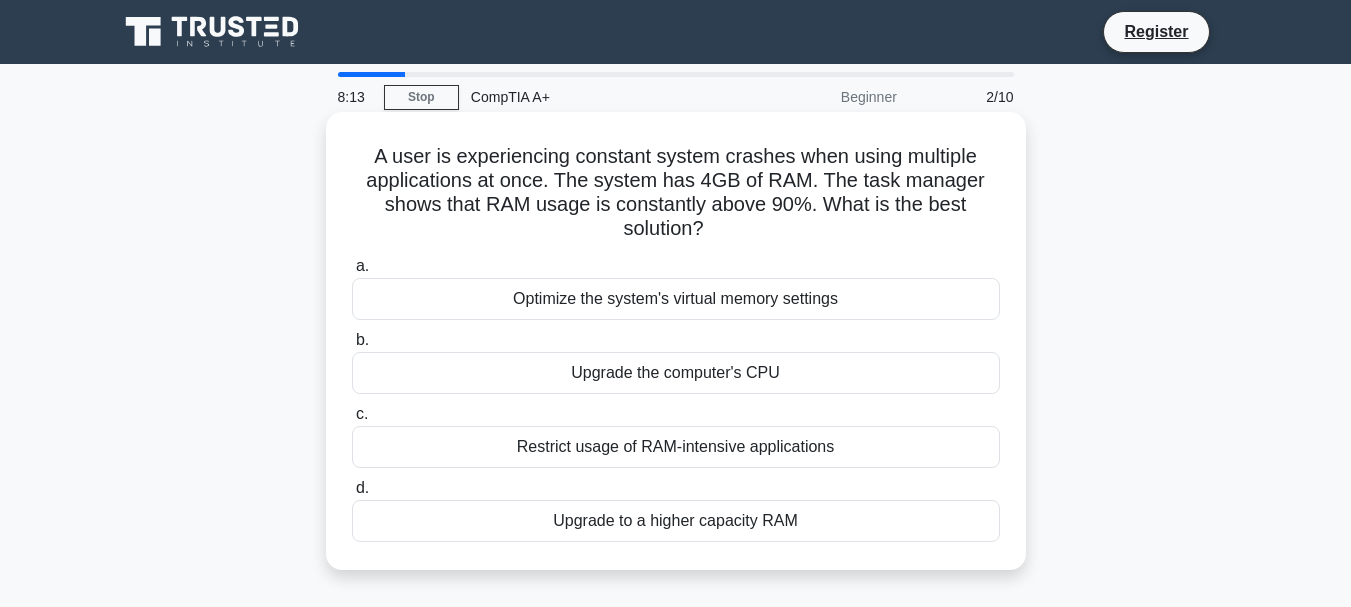 copy on "A user is experiencing constant system crashes when using multiple applications at once. The system has 4GB of RAM. The task manager shows that RAM usage is constantly above 90%. What is the best solution?" 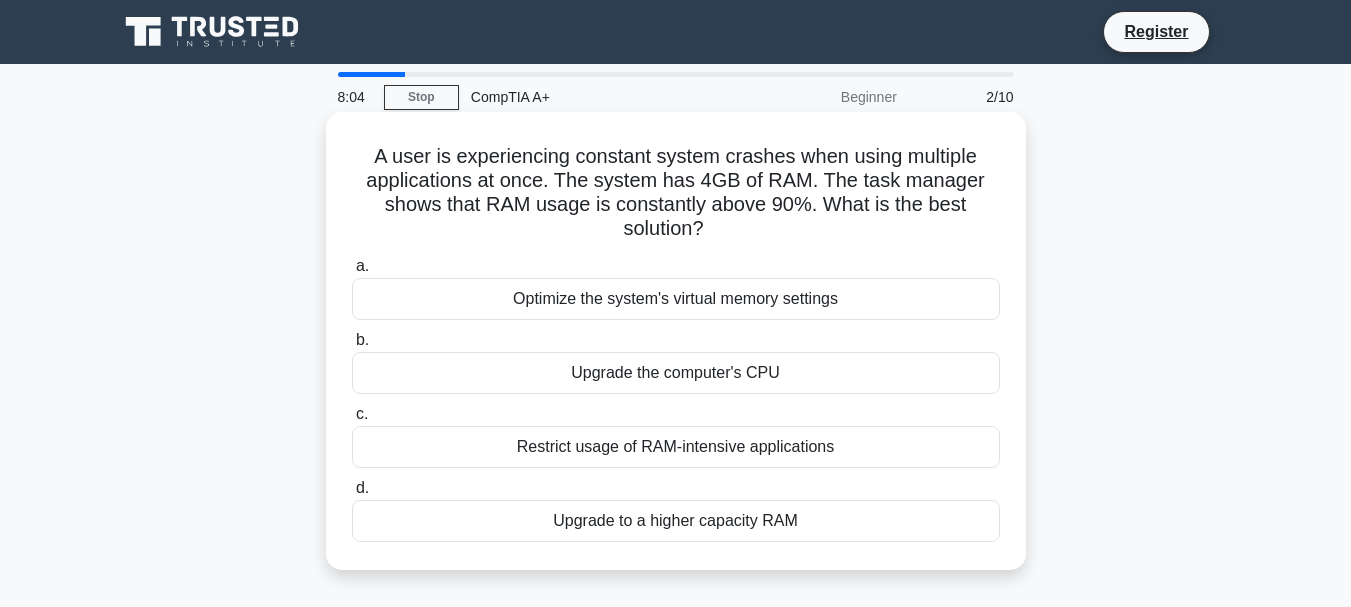 drag, startPoint x: 511, startPoint y: 288, endPoint x: 817, endPoint y: 533, distance: 391.9962 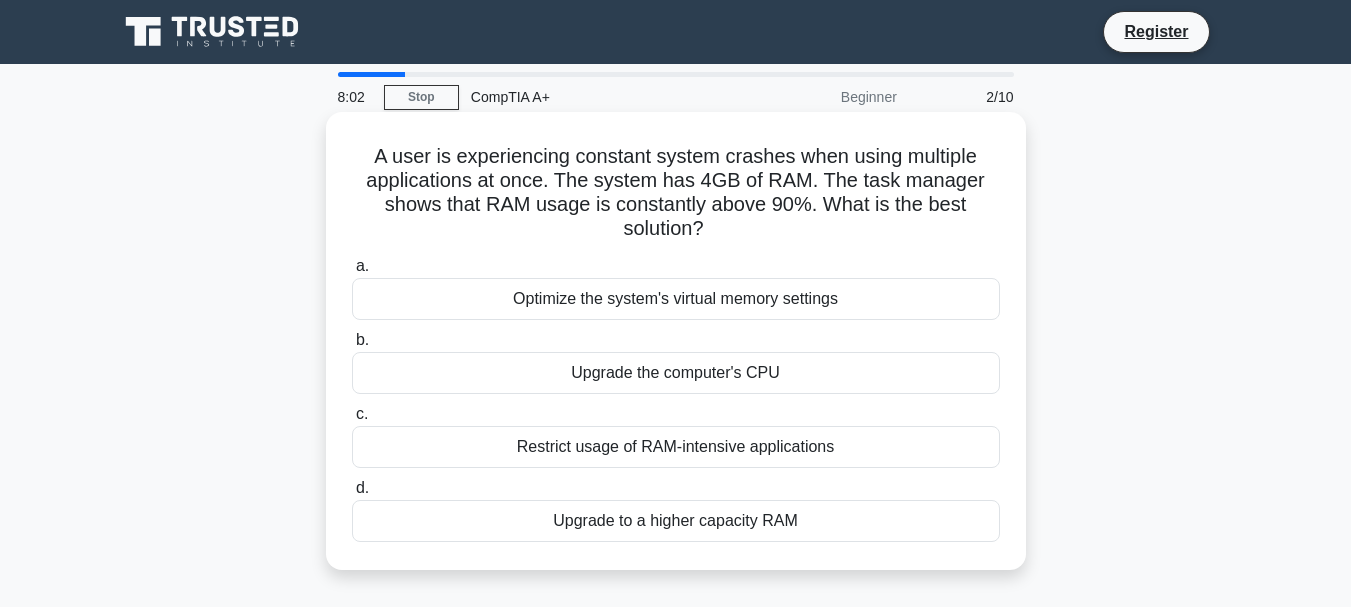 copy on "Optimize the system's virtual memory settings
b.
Upgrade the computer's CPU
c.
Restrict usage of RAM-intensive applications
d.
Upgrade to a higher capacity RAM" 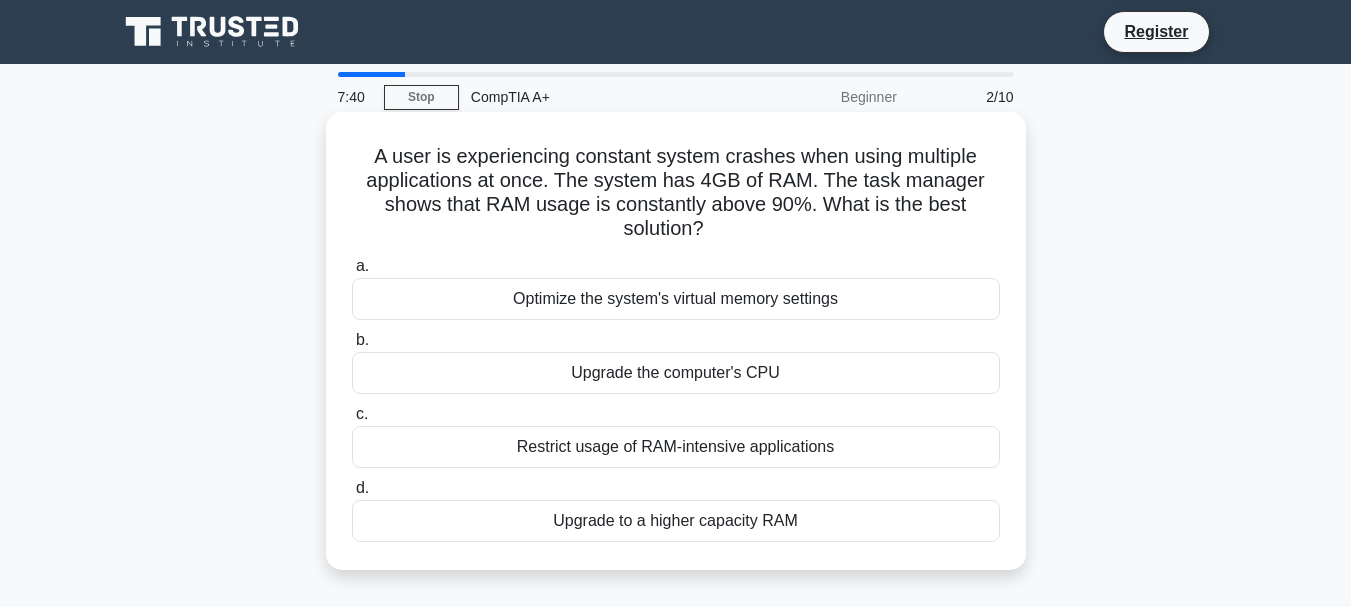 click on "A user is experiencing constant system crashes when using multiple applications at once. The system has 4GB of RAM. The task manager shows that RAM usage is constantly above 90%. What is the best solution?
.spinner_0XTQ{transform-origin:center;animation:spinner_y6GP .75s linear infinite}@keyframes spinner_y6GP{100%{transform:rotate(360deg)}}" at bounding box center (676, 193) 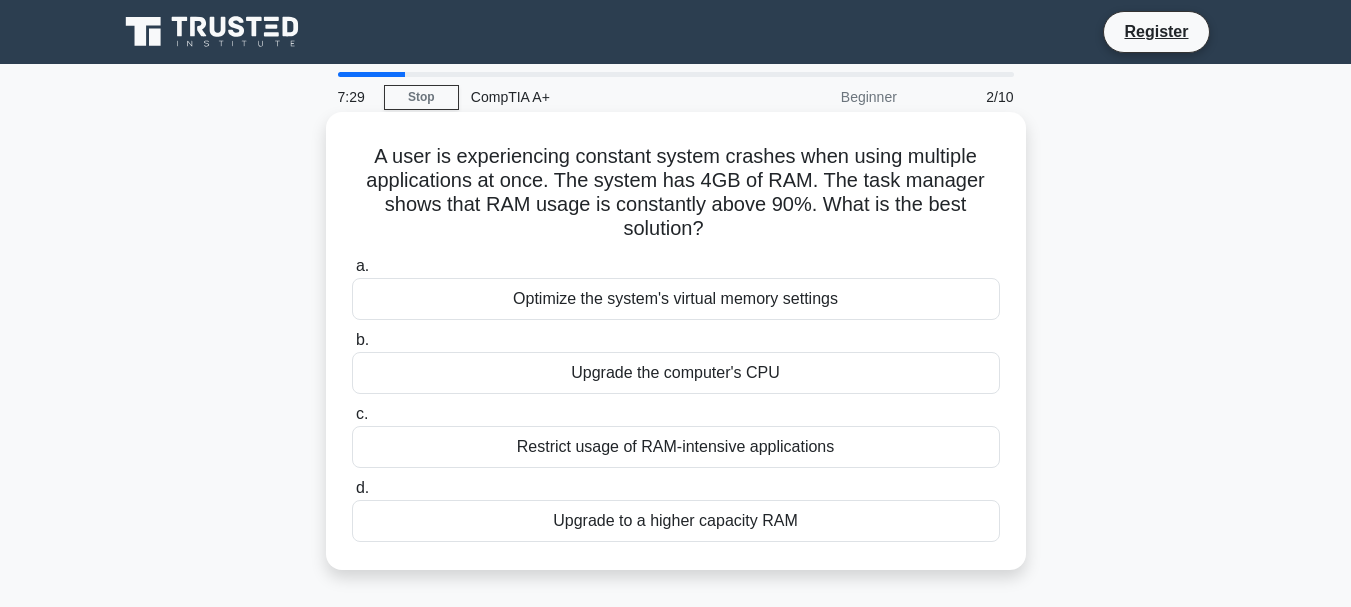 click on "Upgrade to a higher capacity RAM" at bounding box center (676, 521) 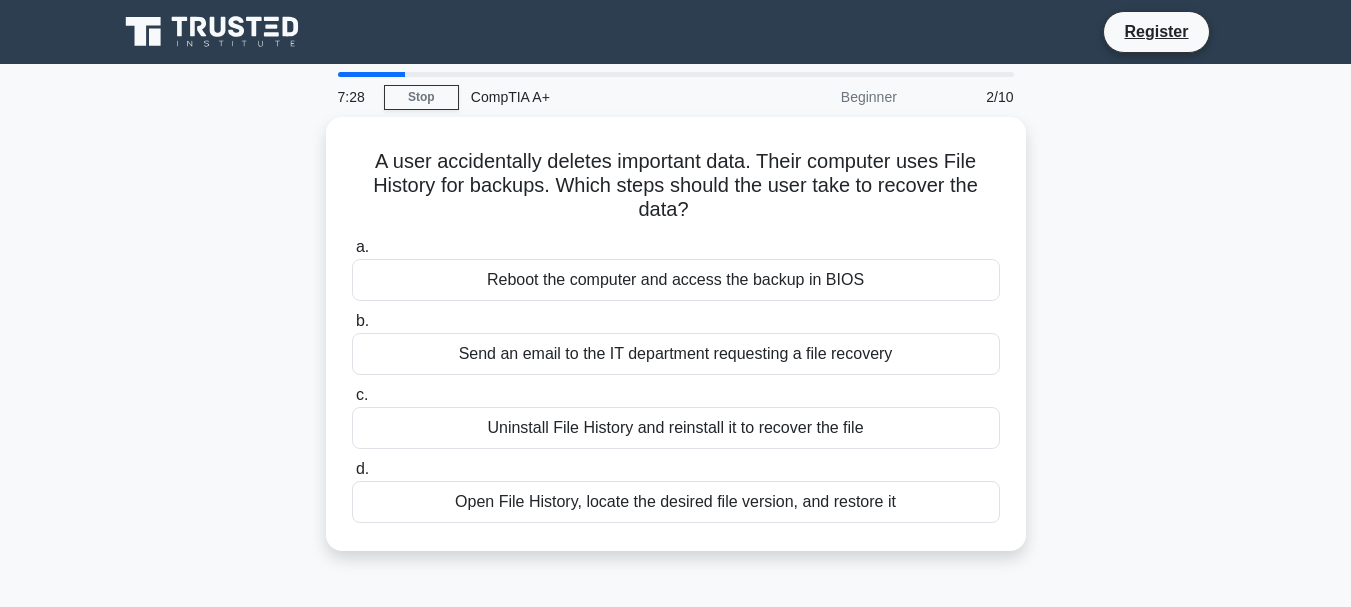 click on "a.
Reboot the computer and access the backup in BIOS
b.
Send an email to the IT department requesting a file recovery
c. d." at bounding box center (676, 379) 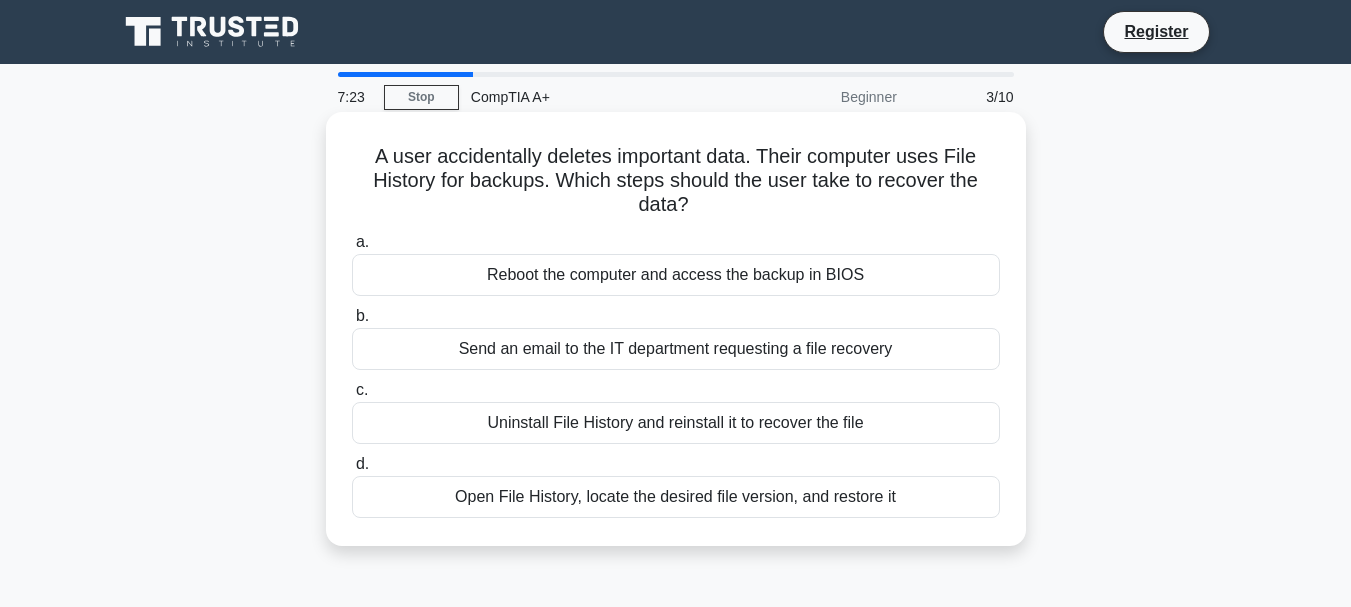drag, startPoint x: 356, startPoint y: 157, endPoint x: 723, endPoint y: 205, distance: 370.12564 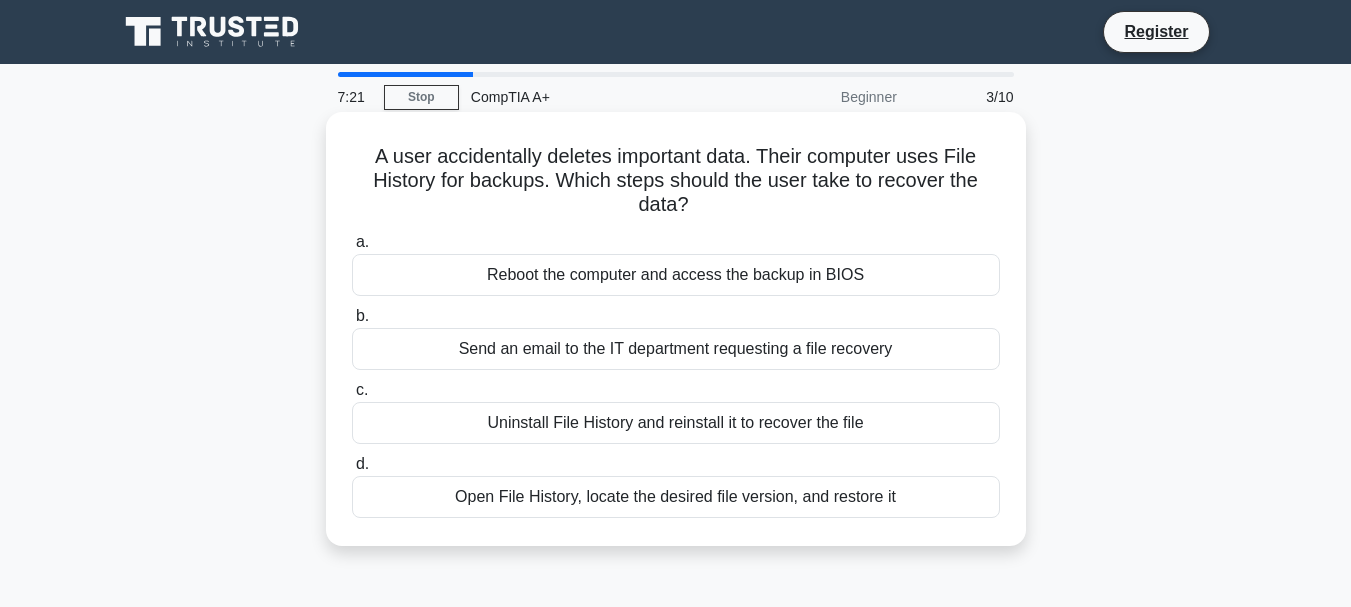 copy on "A user accidentally deletes important data. Their computer uses File History for backups. Which steps should the user take to recover the data?" 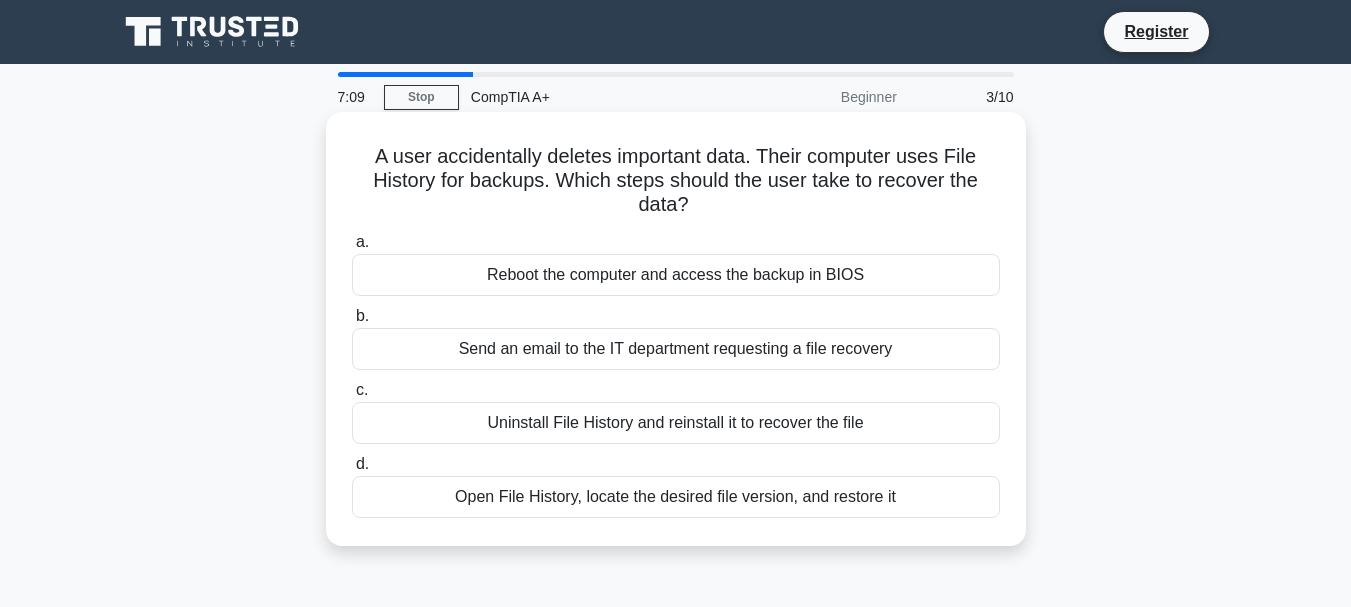 drag, startPoint x: 495, startPoint y: 270, endPoint x: 930, endPoint y: 501, distance: 492.5302 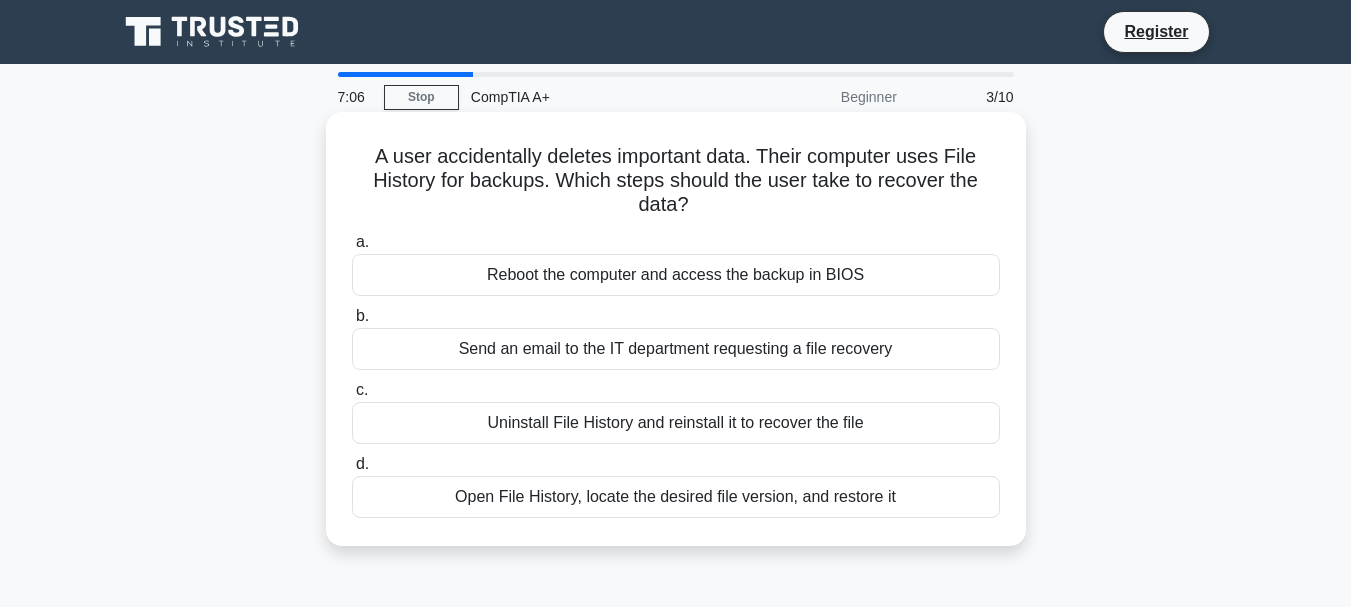 copy on "Send an email to the IT department requesting a file recovery" 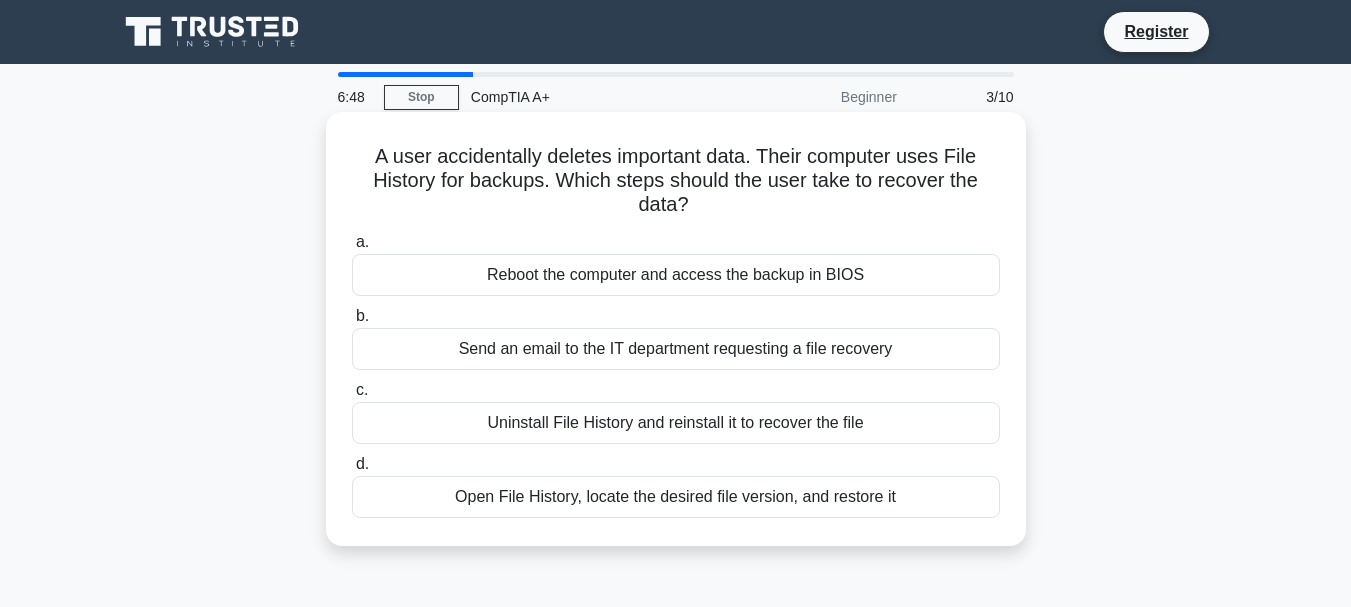 click on "A user accidentally deletes important data. Their computer uses File History for backups. Which steps should the user take to recover the data?
.spinner_0XTQ{transform-origin:center;animation:spinner_y6GP .75s linear infinite}@keyframes spinner_y6GP{100%{transform:rotate(360deg)}}" at bounding box center (676, 181) 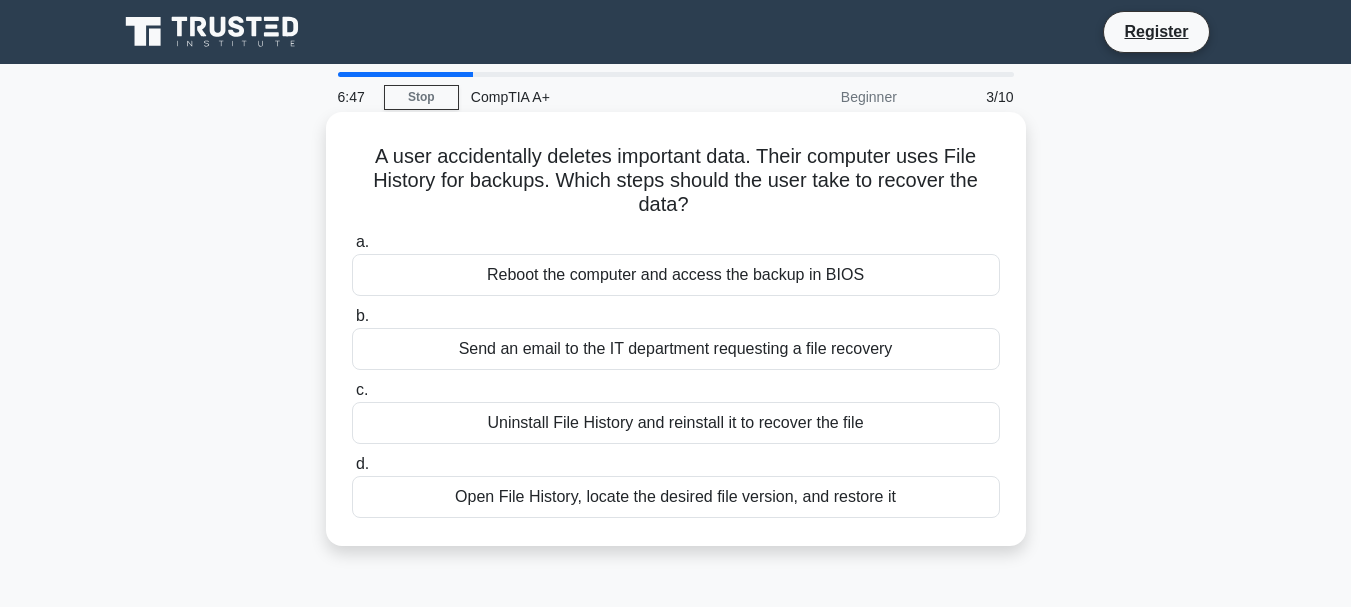 click on "Send an email to the IT department requesting a file recovery" at bounding box center [676, 349] 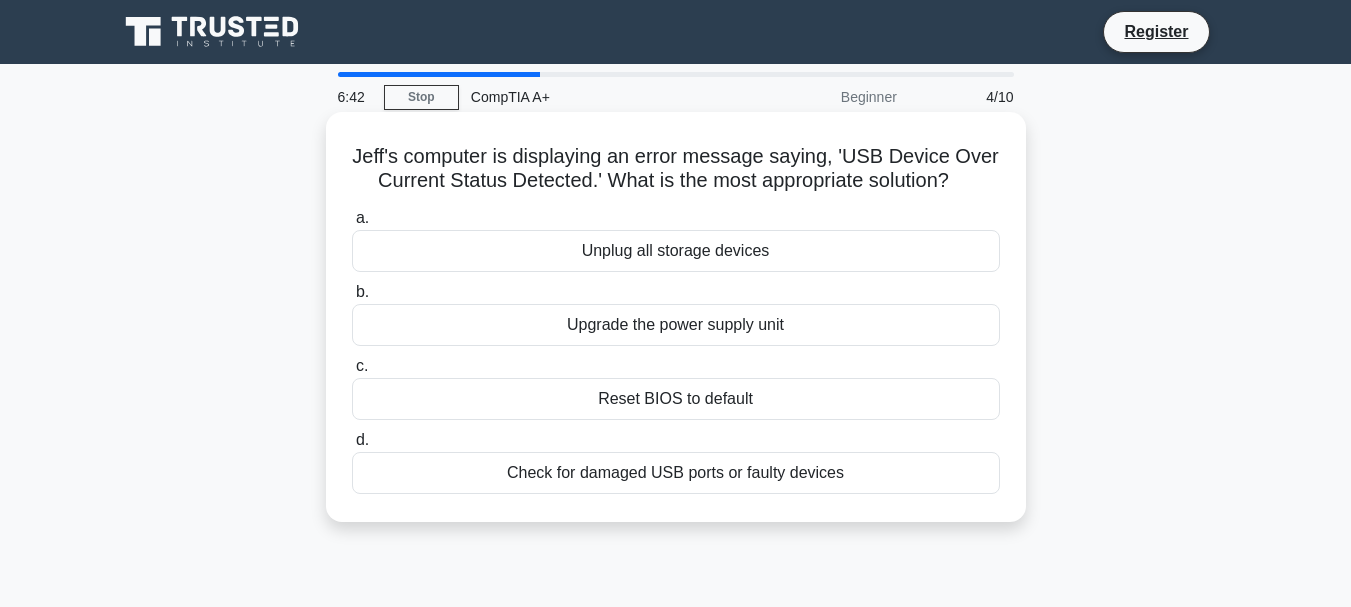 drag, startPoint x: 346, startPoint y: 153, endPoint x: 969, endPoint y: 188, distance: 623.98236 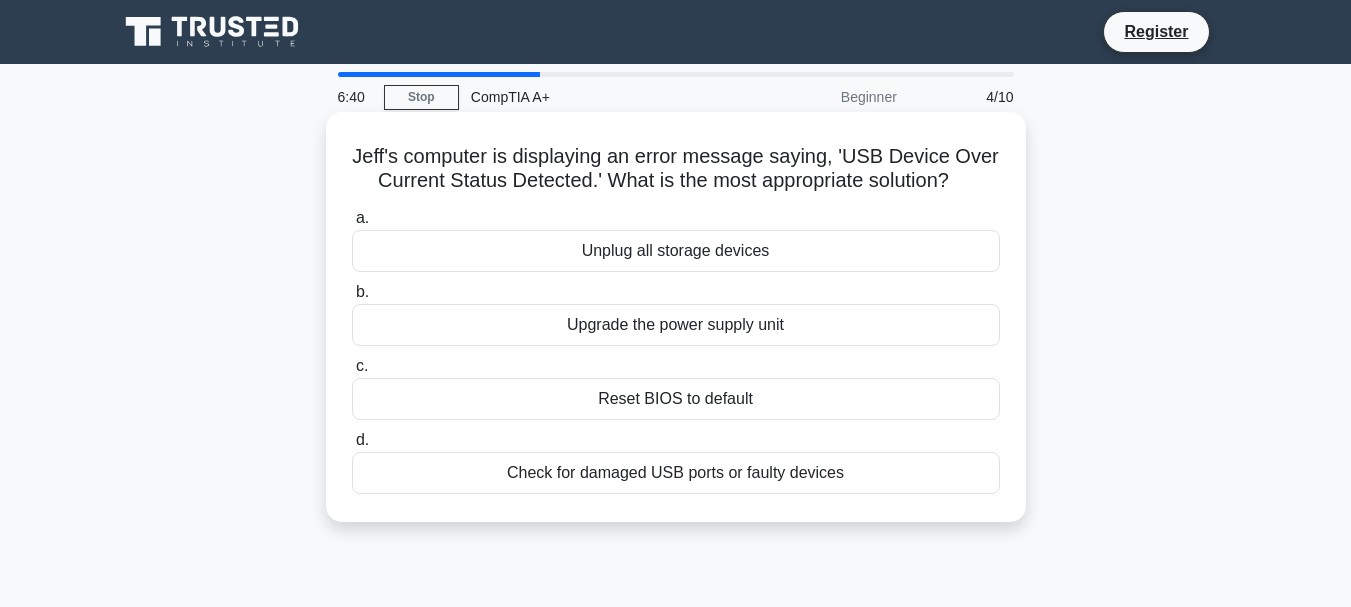 copy on "Jeff's computer is displaying an error message saying, 'USB Device Over Current Status Detected.' What is the most appropriate solution?" 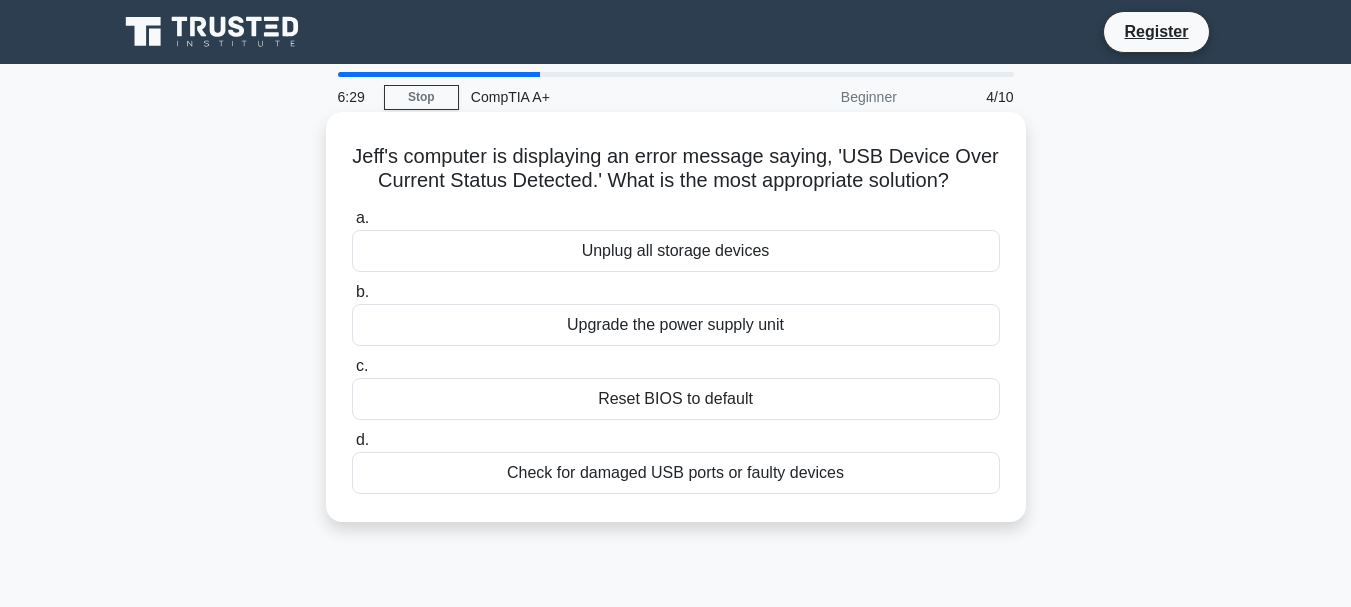 drag, startPoint x: 572, startPoint y: 244, endPoint x: 806, endPoint y: 475, distance: 328.8115 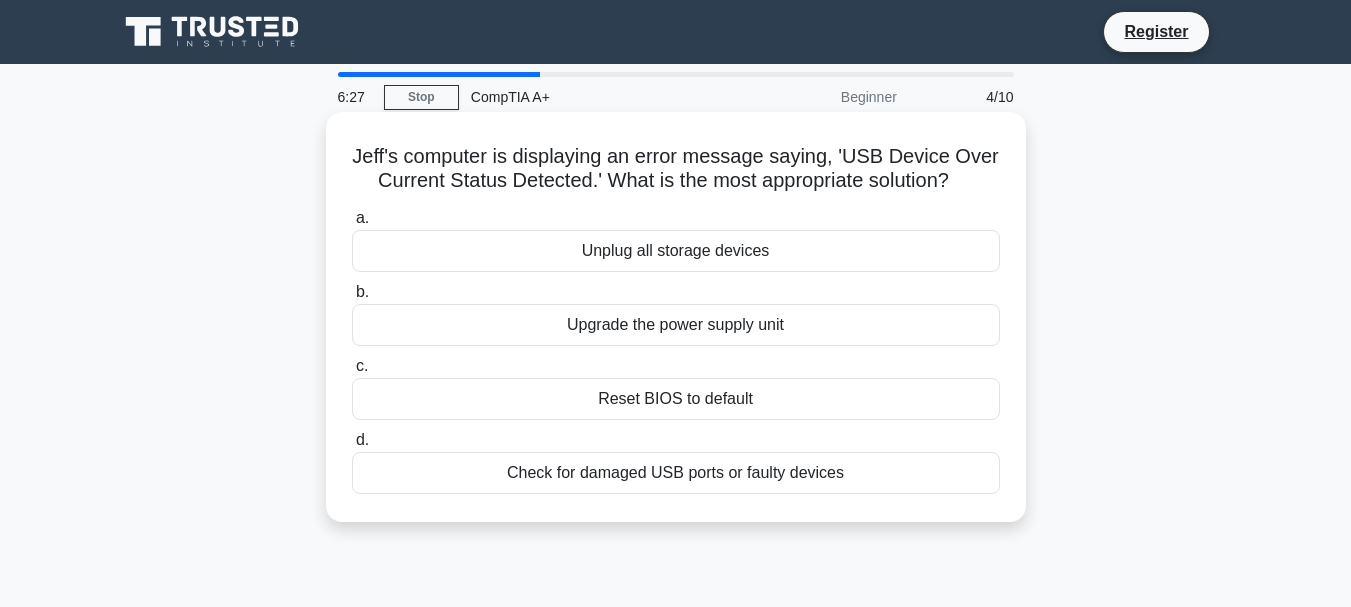 copy on "Unplug all storage devices
b.
Upgrade the power supply unit
c.
Reset BIOS to default
d.
Check for damaged USB ports or faulty devices" 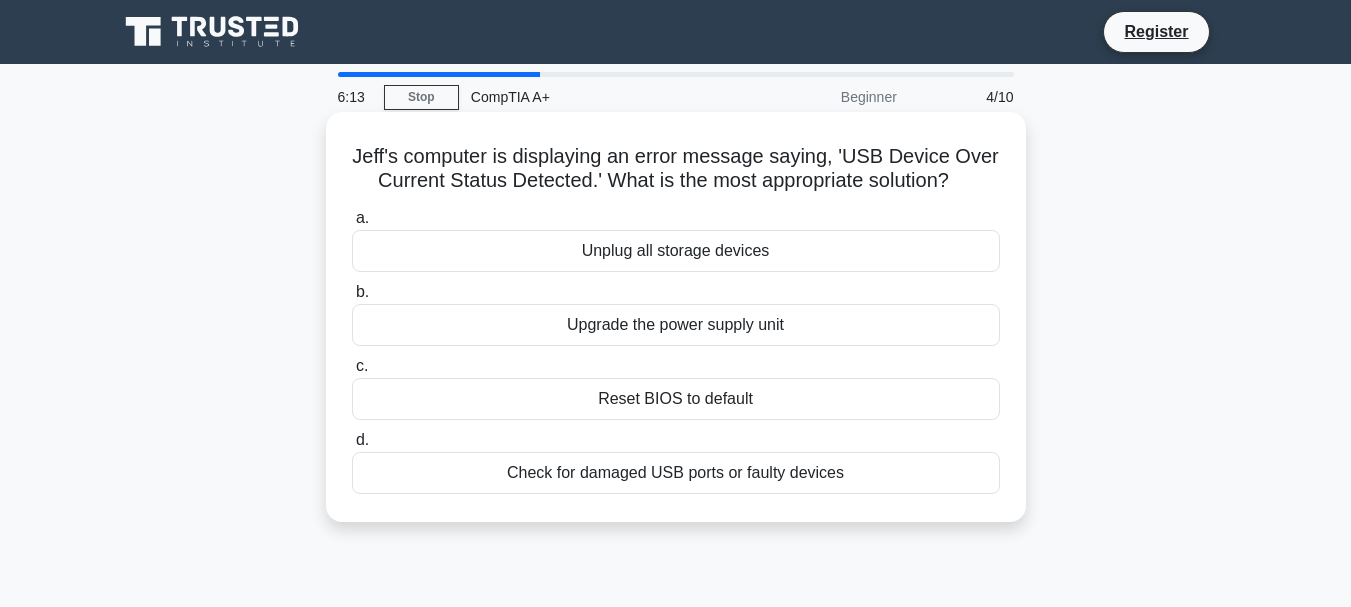 click on "a.
Unplug all storage devices
b.
Upgrade the power supply unit
c. d." at bounding box center [676, 350] 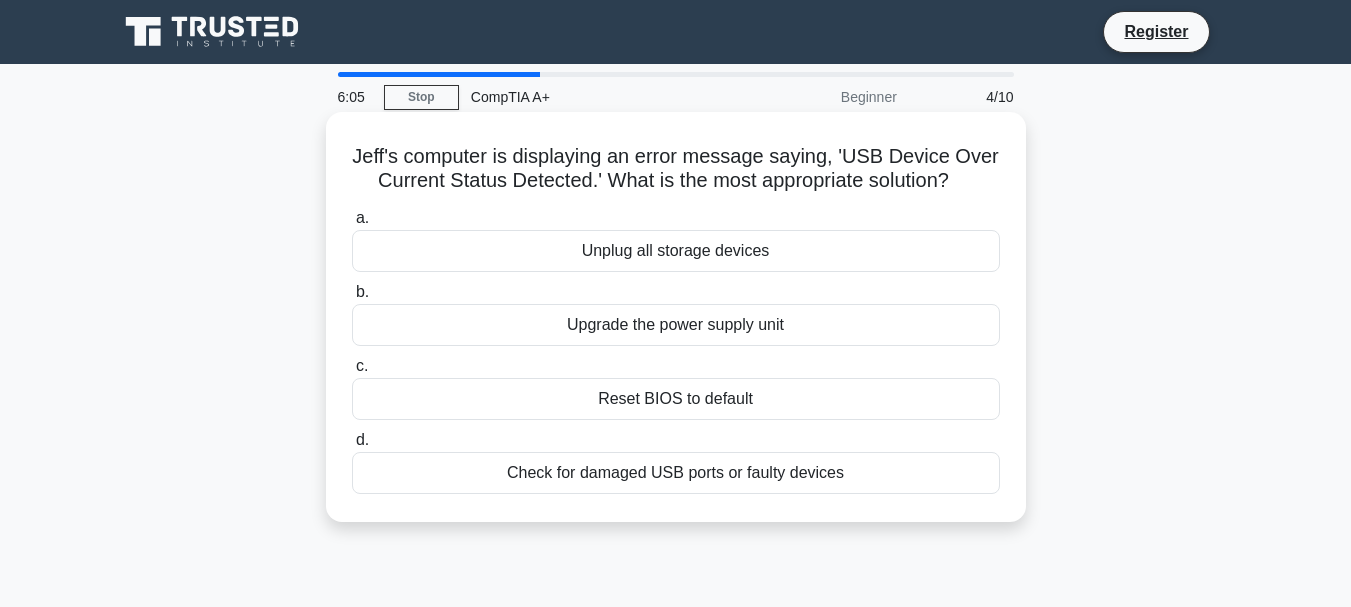 click on "Unplug all storage devices" at bounding box center [676, 251] 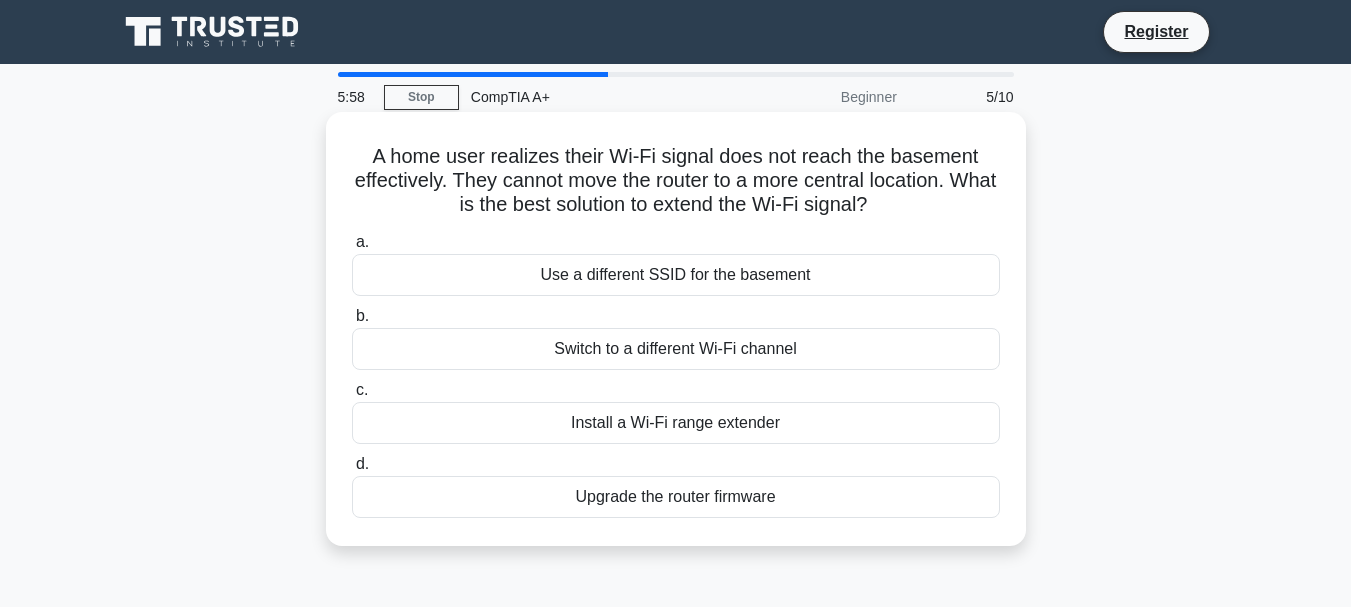 drag, startPoint x: 370, startPoint y: 153, endPoint x: 902, endPoint y: 202, distance: 534.25183 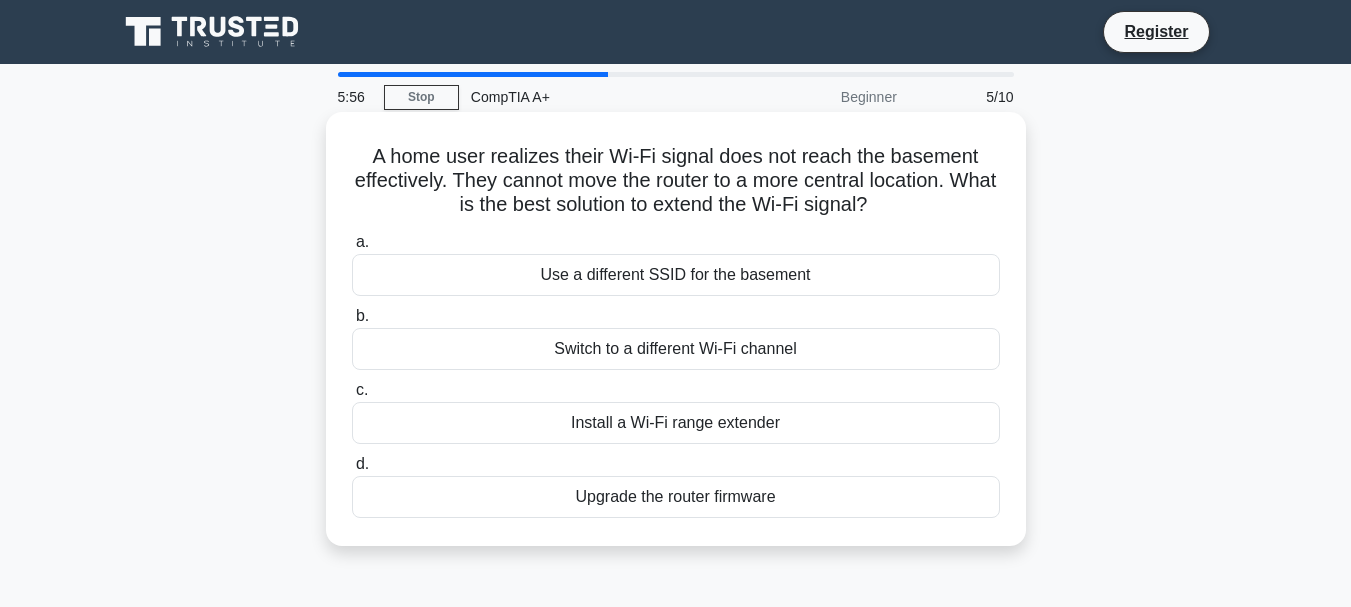 copy on "A home user realizes their Wi-Fi signal does not reach the basement effectively. They cannot move the router to a more central location. What is the best solution to extend the Wi-Fi signal?" 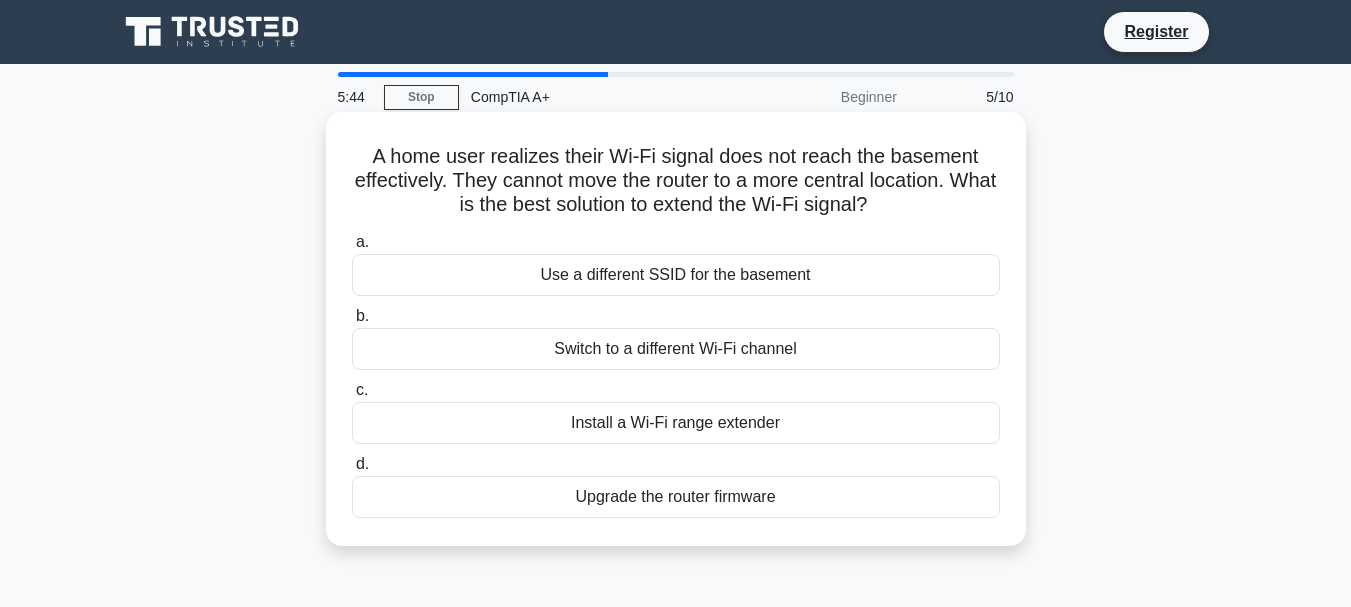 drag, startPoint x: 536, startPoint y: 270, endPoint x: 789, endPoint y: 494, distance: 337.91272 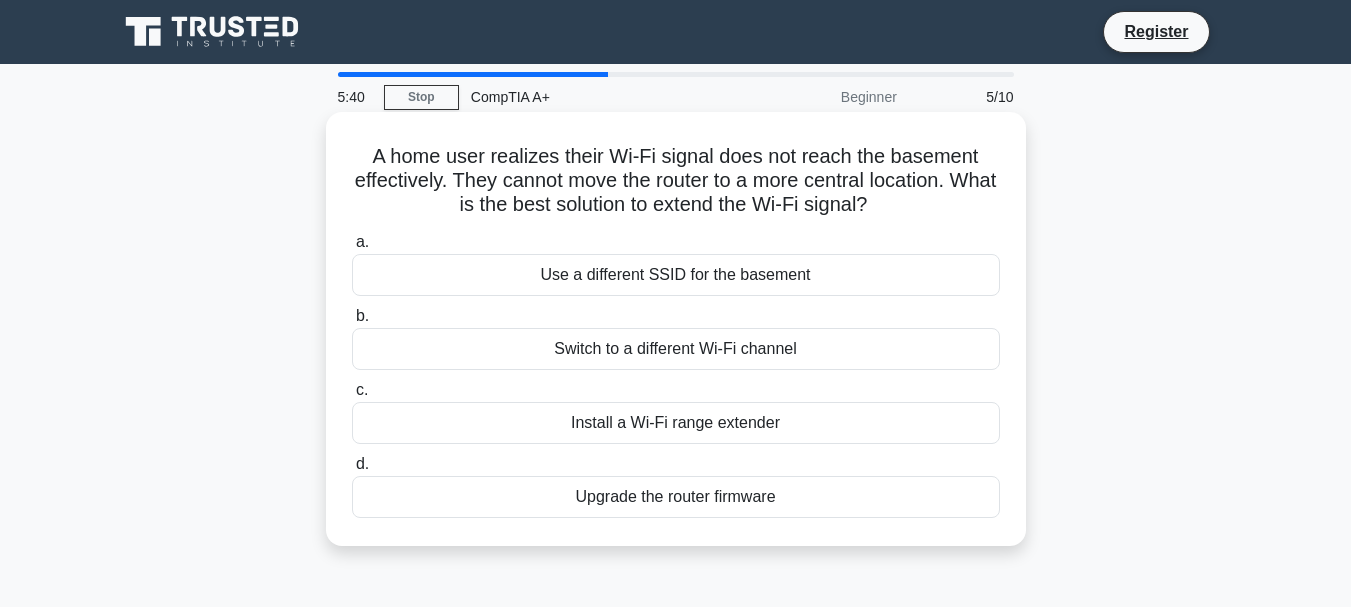 copy on "Use a different SSID for the basement
b.
Switch to a different Wi-Fi channel
c.
Install a Wi-Fi range extender
d.
Upgrade the router firmware" 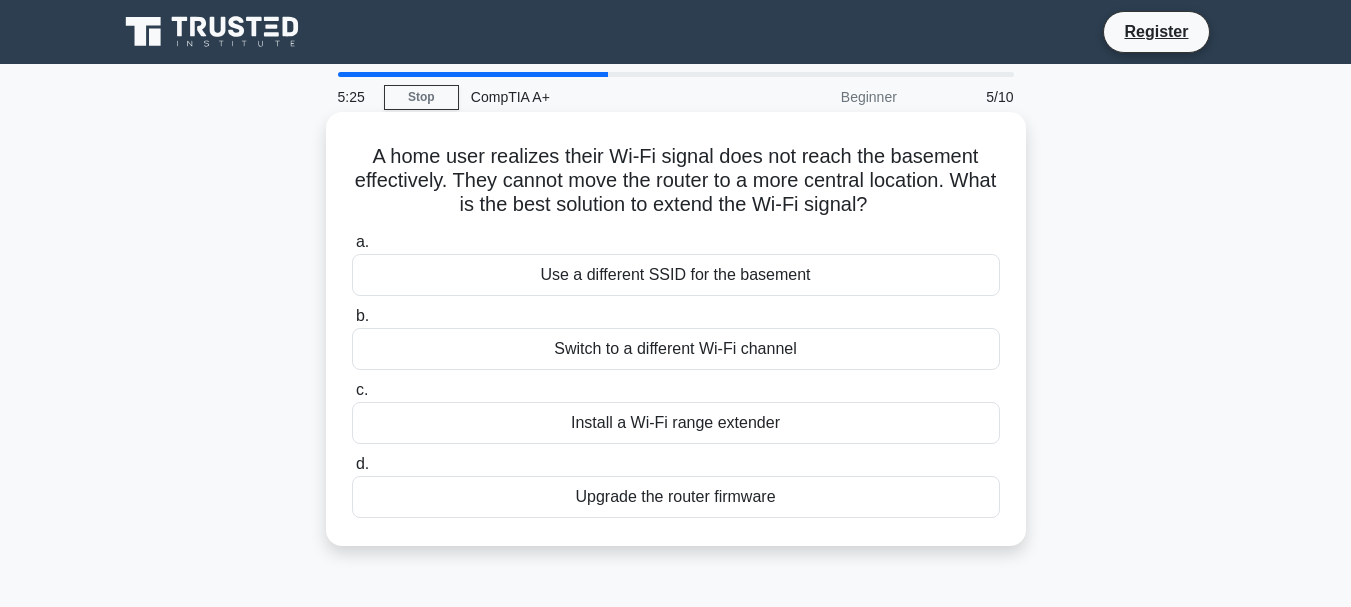 click on "A home user realizes their Wi-Fi signal does not reach the basement effectively. They cannot move the router to a more central location. What is the best solution to extend the Wi-Fi signal?
.spinner_0XTQ{transform-origin:center;animation:spinner_y6GP .75s linear infinite}@keyframes spinner_y6GP{100%{transform:rotate(360deg)}}" at bounding box center (676, 181) 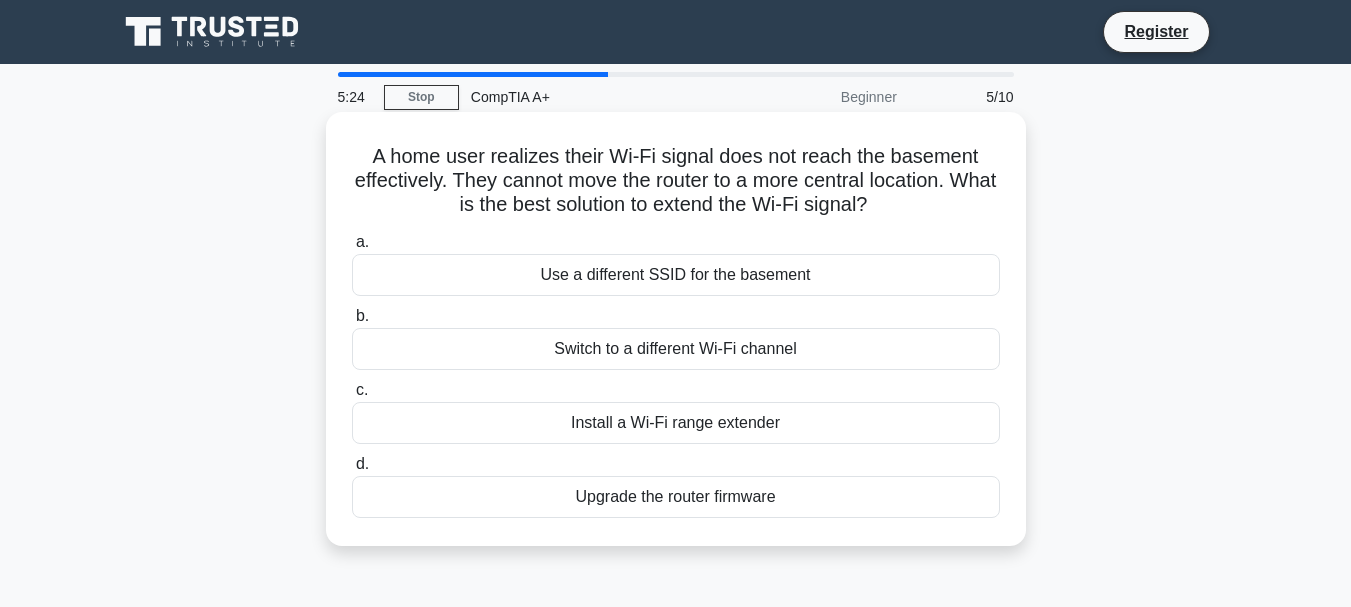 click on "Use a different SSID for the basement" at bounding box center (676, 275) 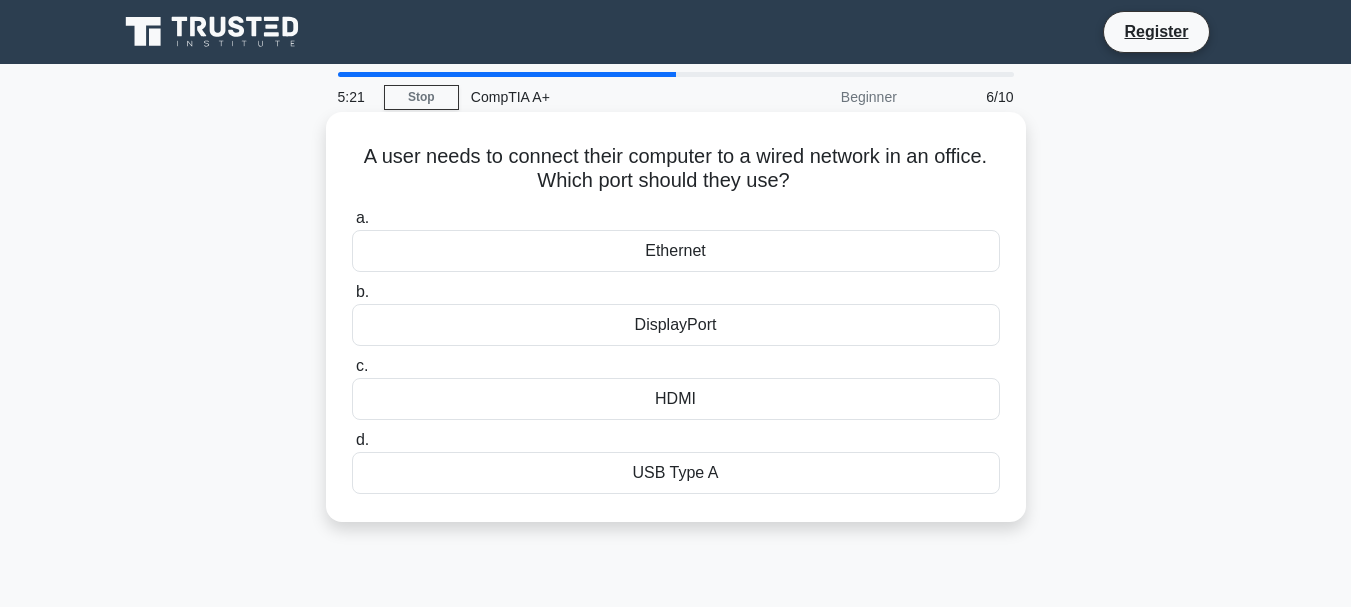 drag, startPoint x: 352, startPoint y: 161, endPoint x: 831, endPoint y: 191, distance: 479.93854 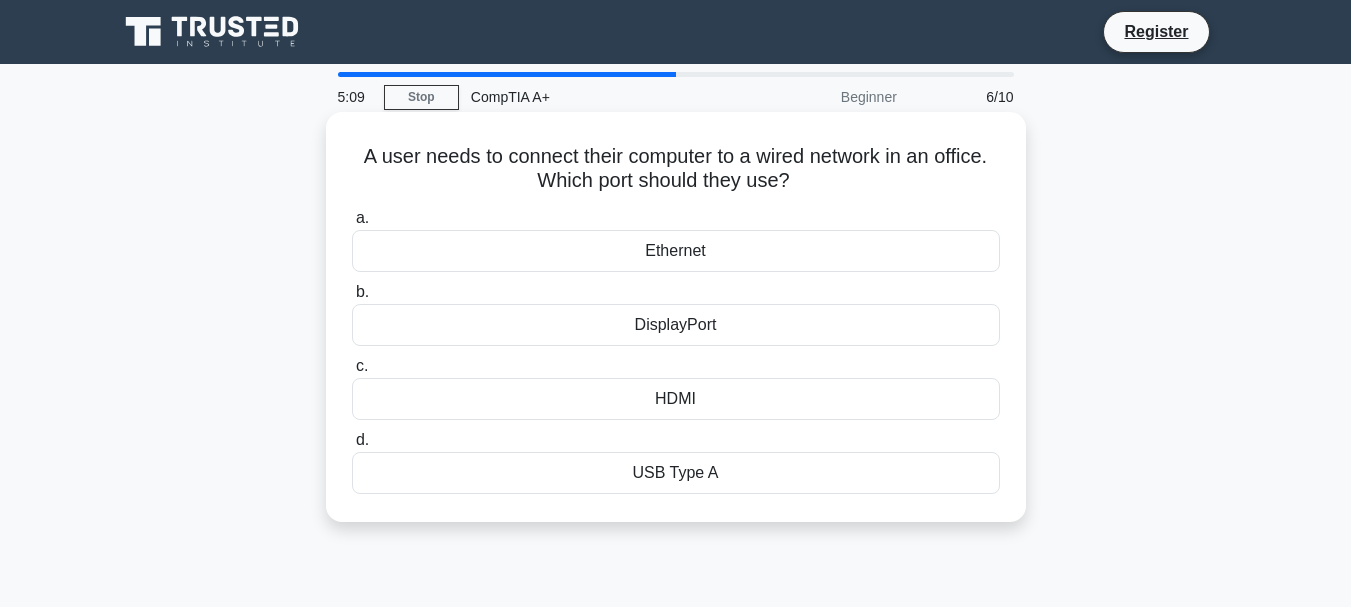drag, startPoint x: 646, startPoint y: 256, endPoint x: 761, endPoint y: 484, distance: 255.36053 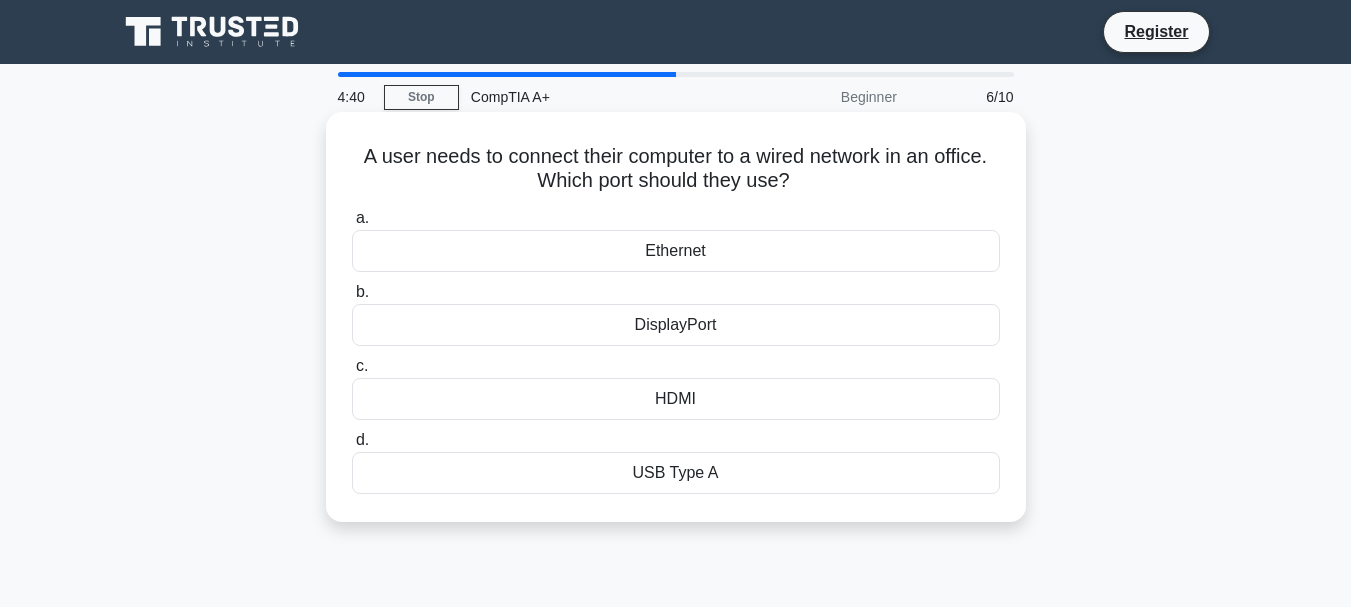 click on "A user needs to connect their computer to a wired network in an office. Which port should they use?
.spinner_0XTQ{transform-origin:center;animation:spinner_y6GP .75s linear infinite}@keyframes spinner_y6GP{100%{transform:rotate(360deg)}}" at bounding box center [676, 169] 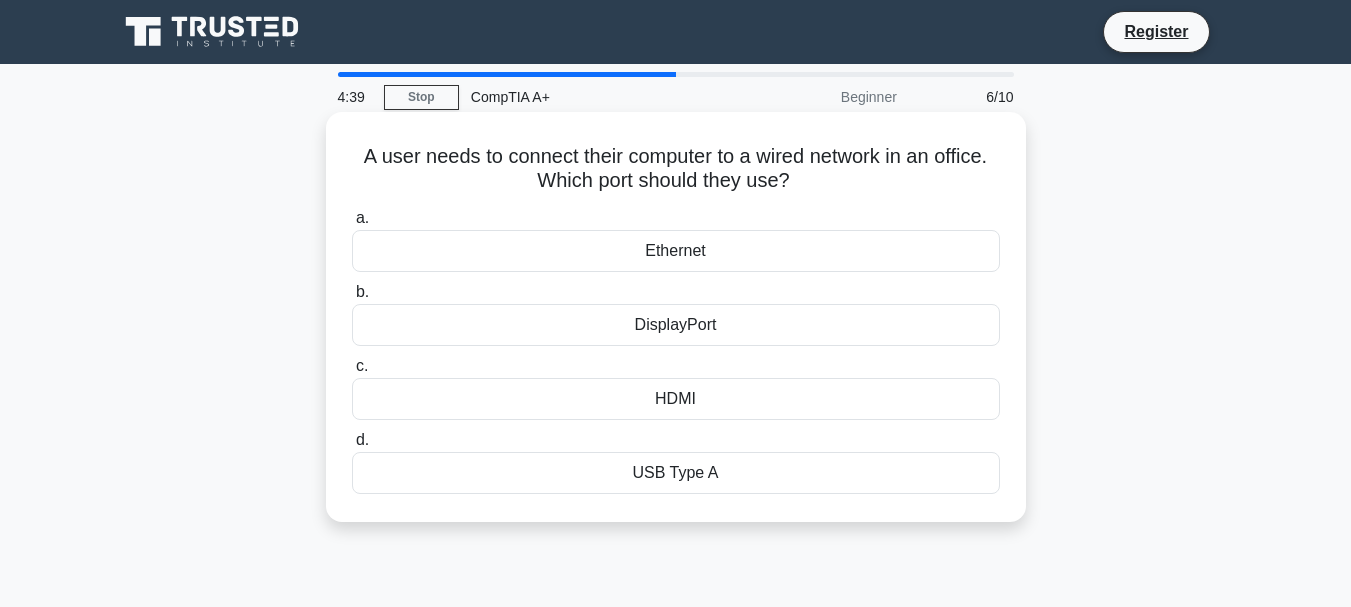 click on "a.
Ethernet" at bounding box center (676, 239) 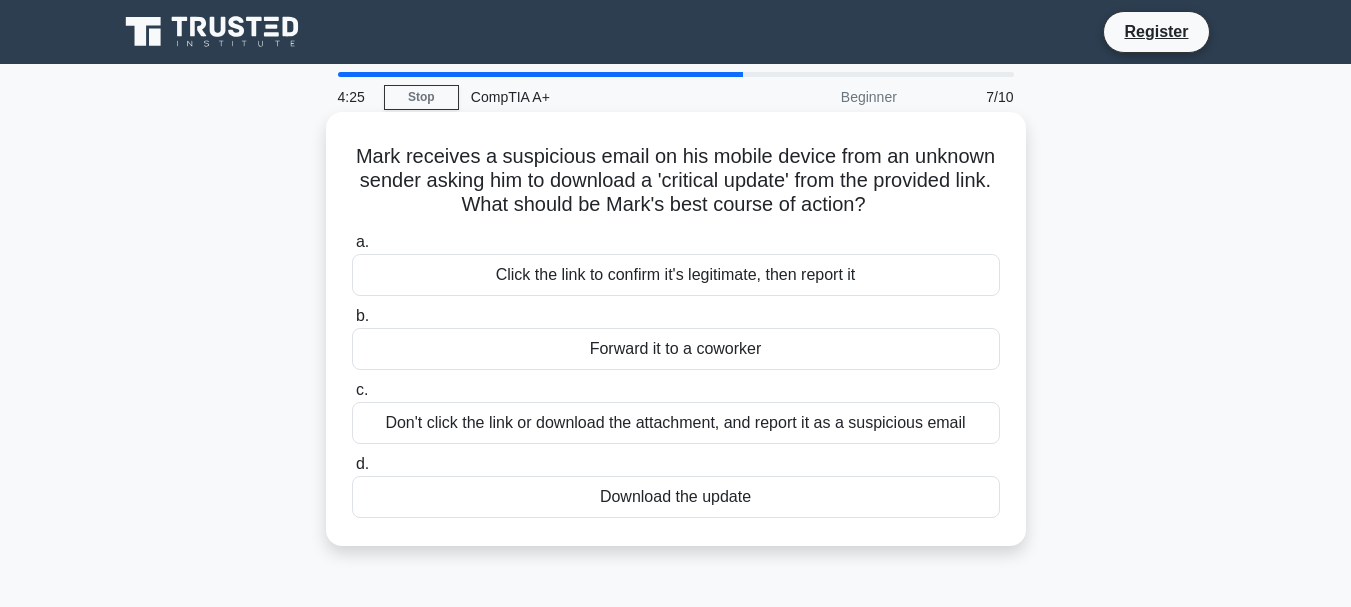 drag, startPoint x: 396, startPoint y: 158, endPoint x: 964, endPoint y: 199, distance: 569.47784 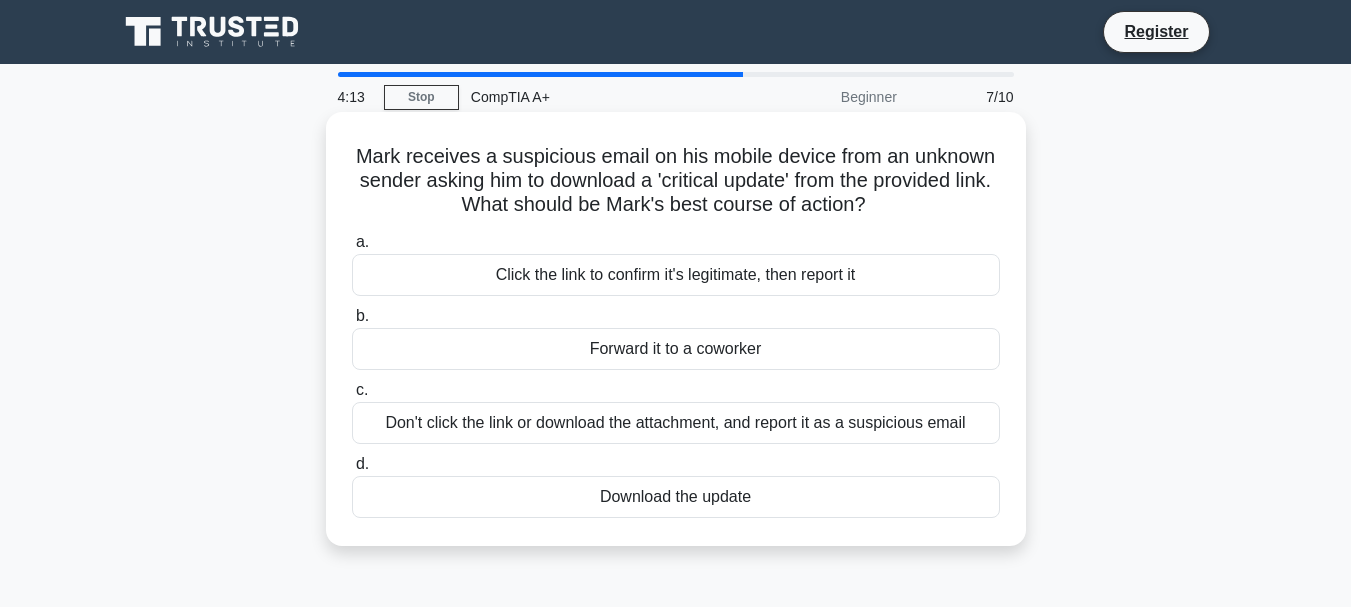 drag, startPoint x: 485, startPoint y: 272, endPoint x: 785, endPoint y: 496, distance: 374.40085 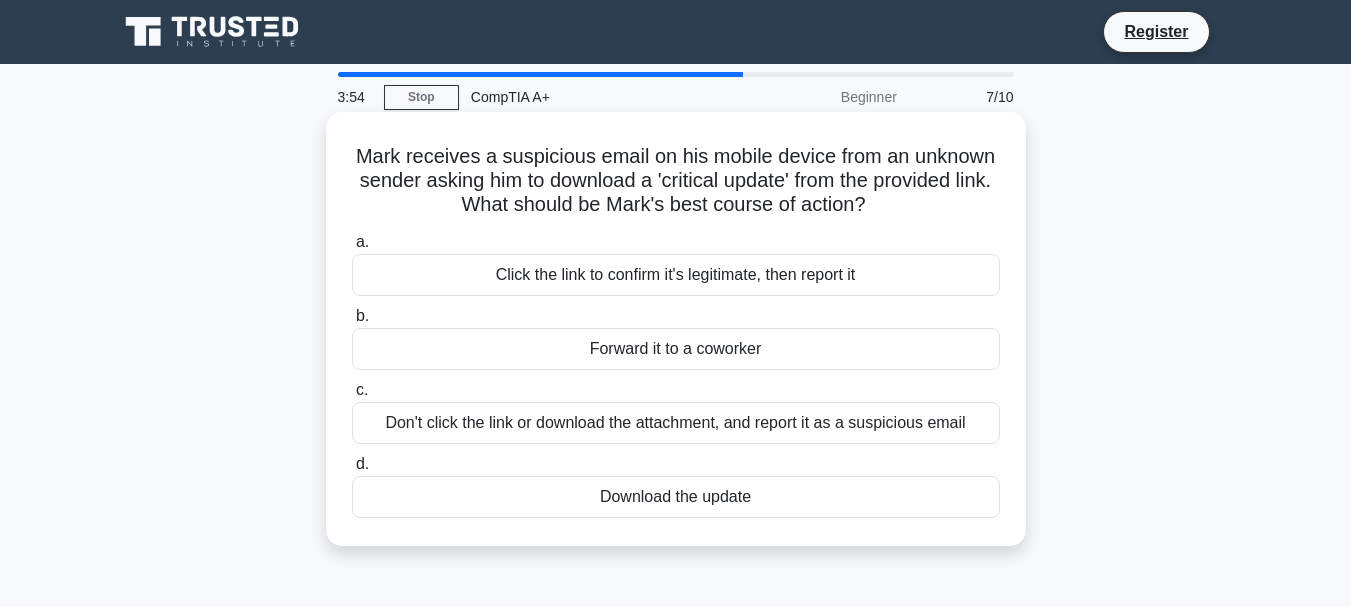 click on "a.
Click the link to confirm it's legitimate, then report it" at bounding box center [676, 263] 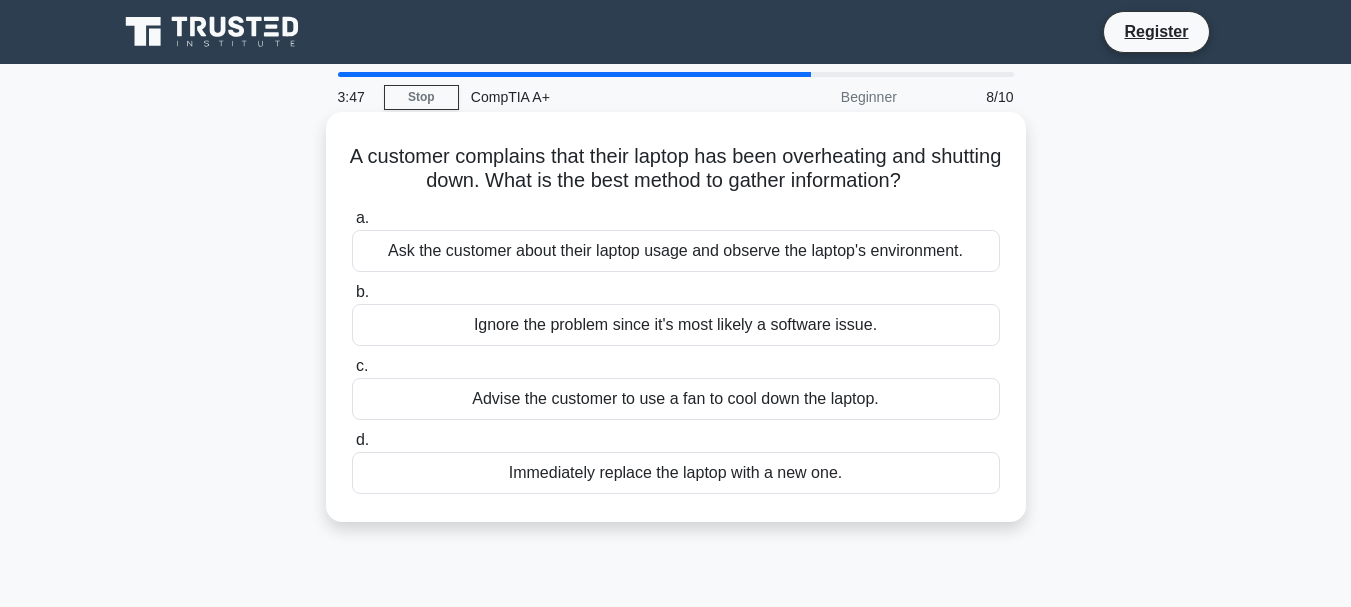 drag, startPoint x: 368, startPoint y: 157, endPoint x: 953, endPoint y: 176, distance: 585.3085 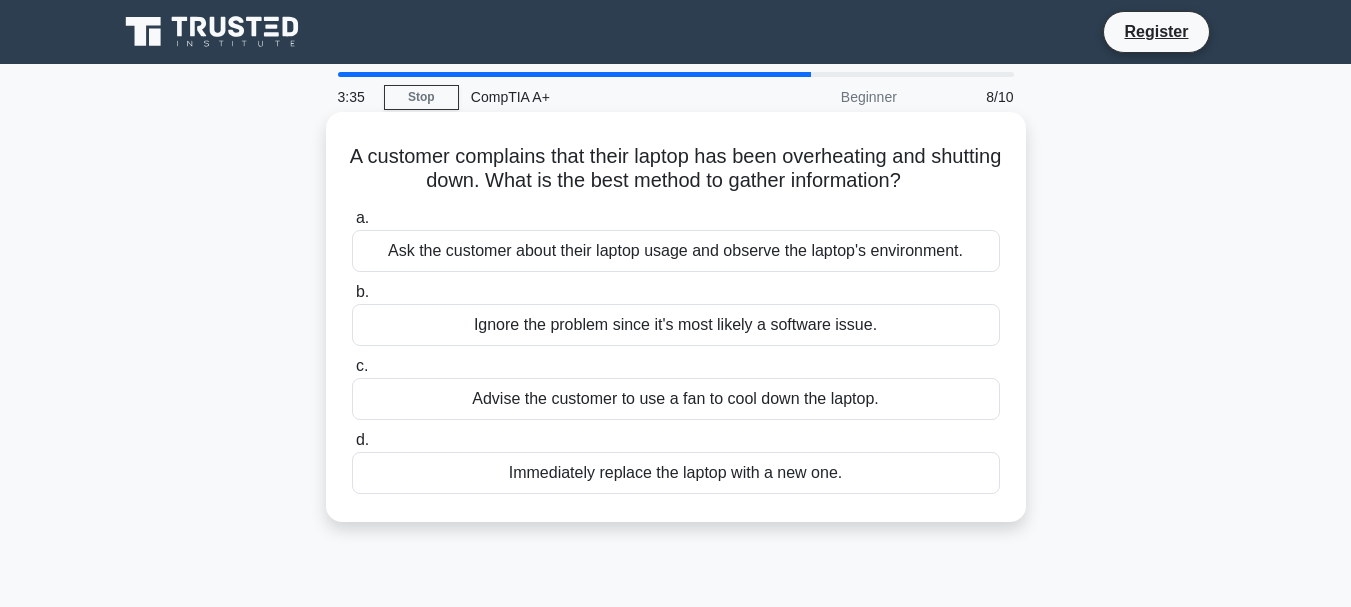 drag, startPoint x: 383, startPoint y: 243, endPoint x: 909, endPoint y: 484, distance: 578.5819 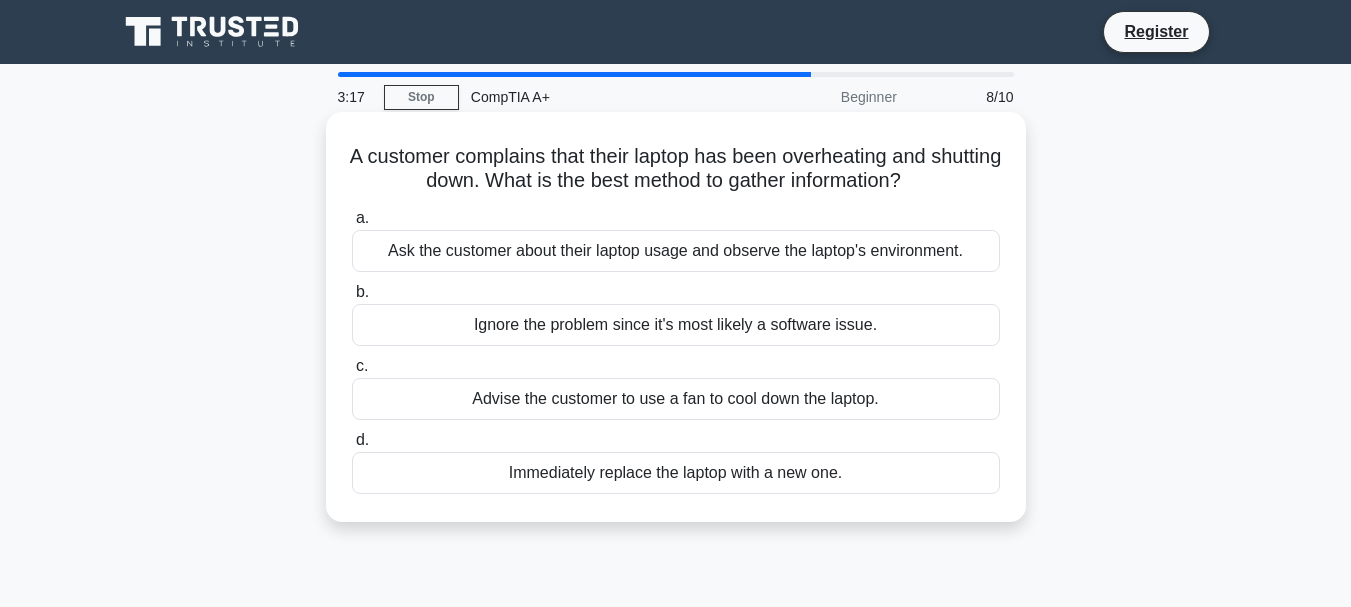 click on "A customer complains that their laptop has been overheating and shutting down. What is the best method to gather information?
.spinner_0XTQ{transform-origin:center;animation:spinner_y6GP .75s linear infinite}@keyframes spinner_y6GP{100%{transform:rotate(360deg)}}" at bounding box center (676, 169) 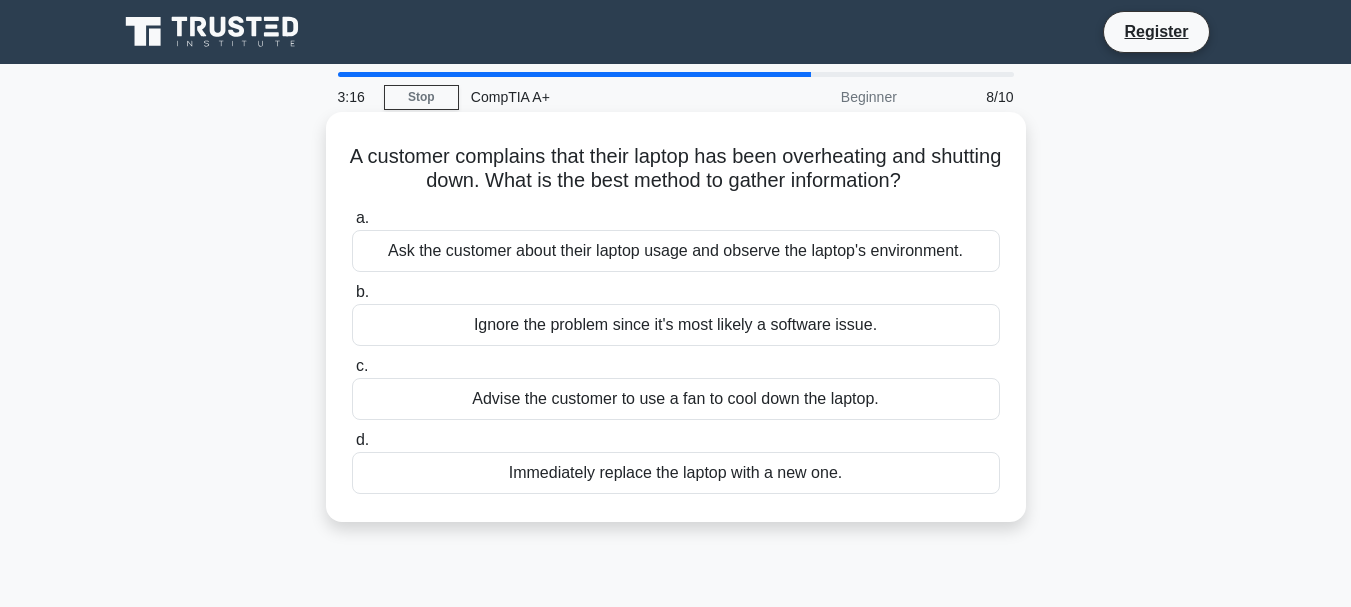 click on "Ask the customer about their laptop usage and observe the laptop's environment." at bounding box center (676, 251) 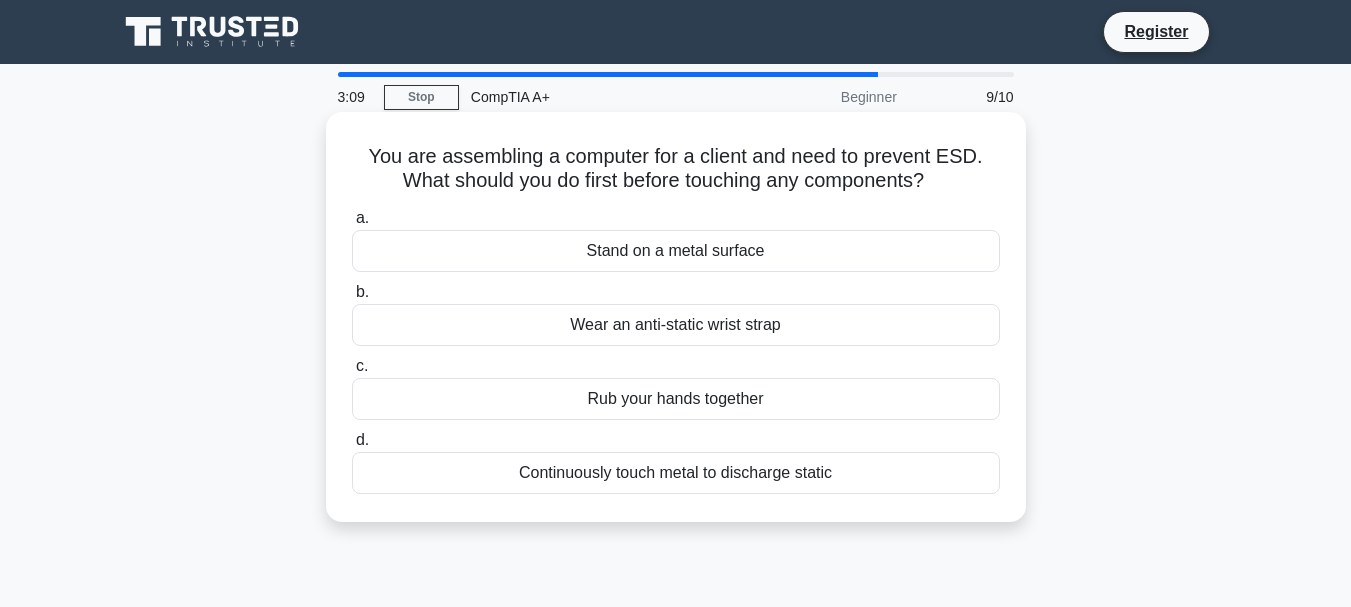 drag, startPoint x: 368, startPoint y: 151, endPoint x: 956, endPoint y: 176, distance: 588.53125 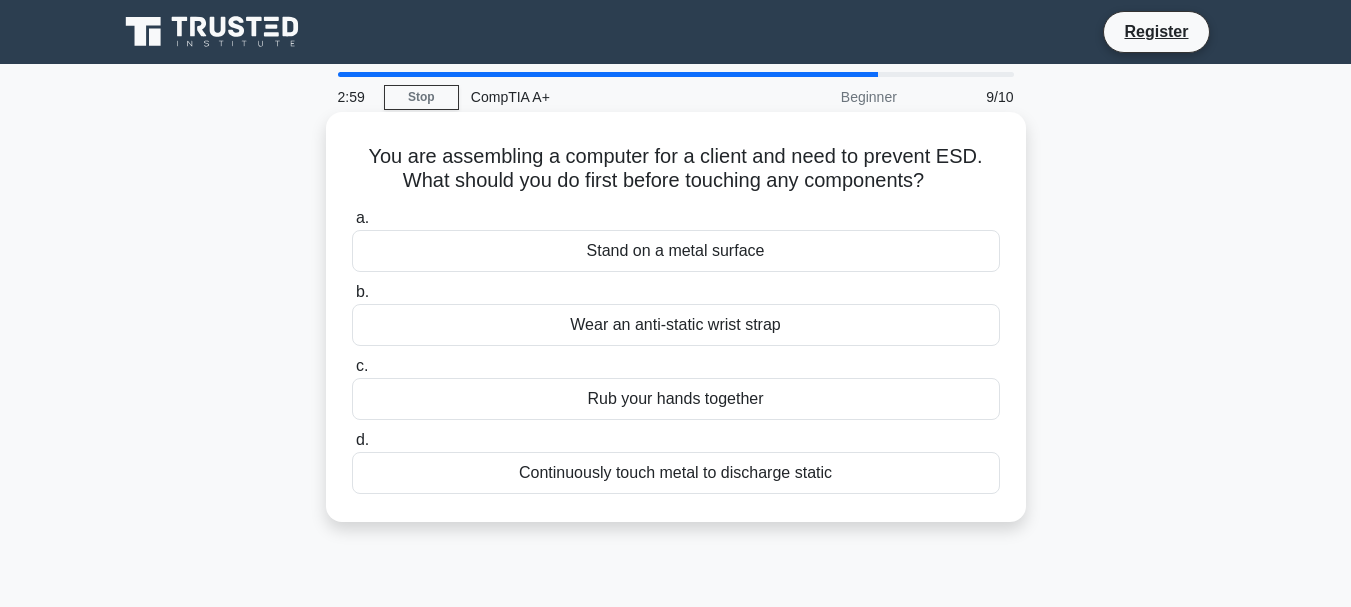 drag, startPoint x: 580, startPoint y: 253, endPoint x: 847, endPoint y: 491, distance: 357.67722 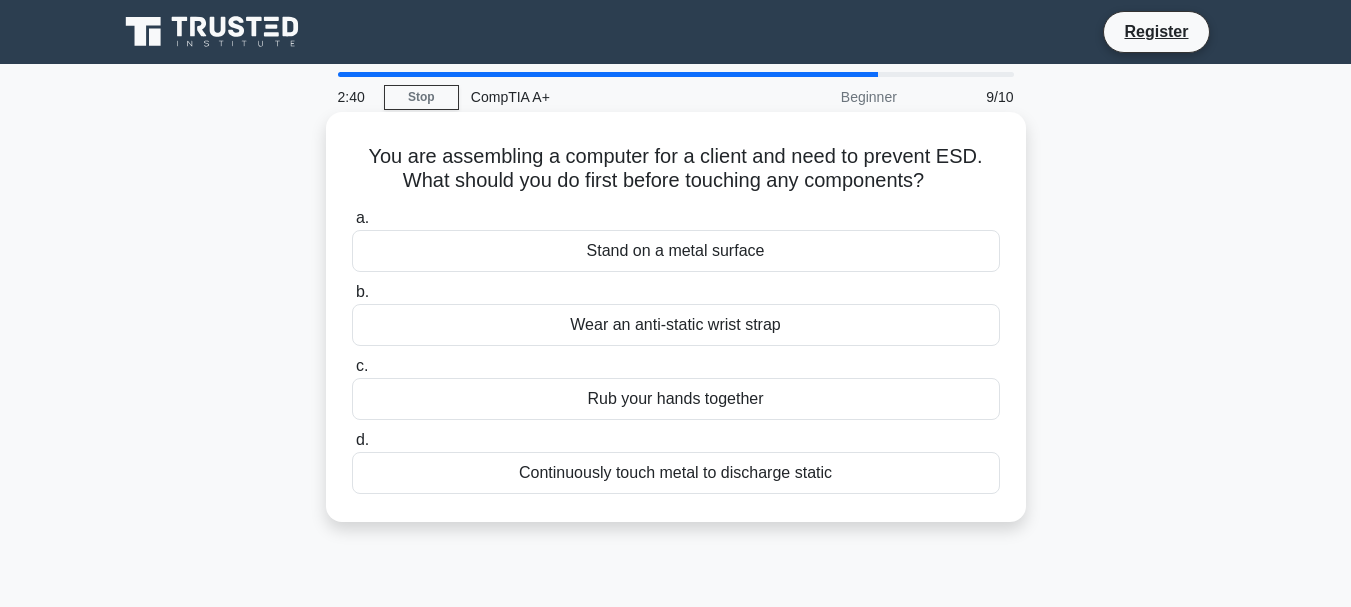 click on "Stand on a metal surface" at bounding box center [676, 251] 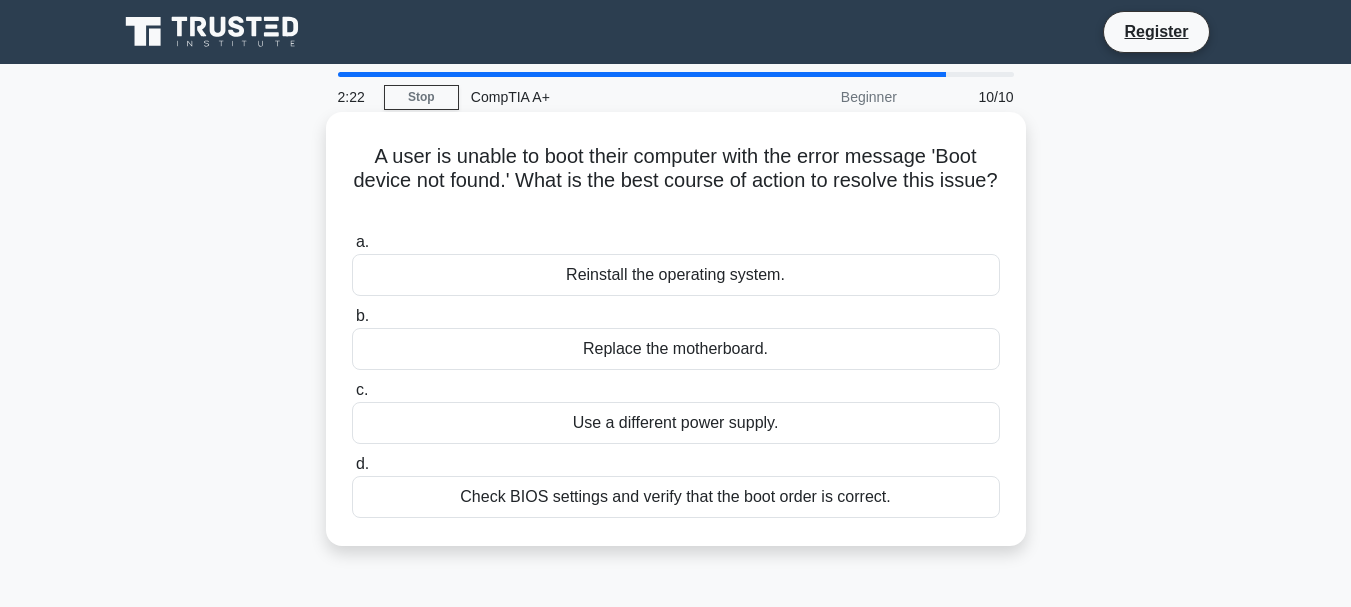 drag, startPoint x: 360, startPoint y: 156, endPoint x: 704, endPoint y: 216, distance: 349.19336 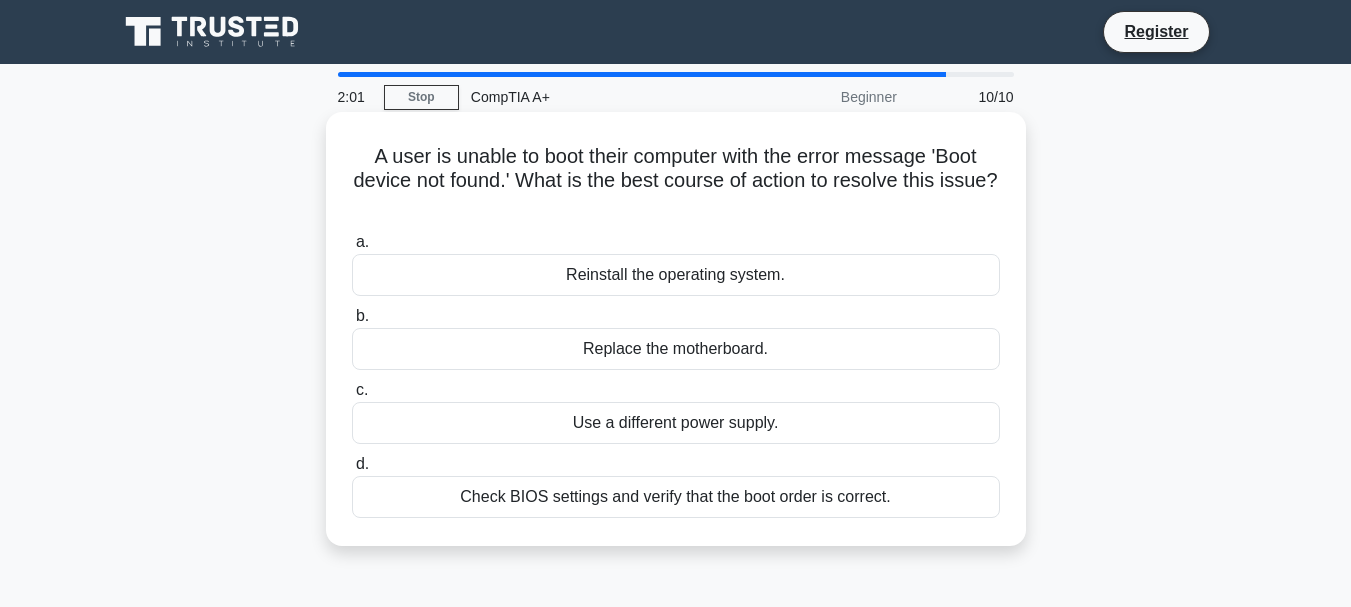 click on "Check BIOS settings and verify that the boot order is correct." at bounding box center [676, 497] 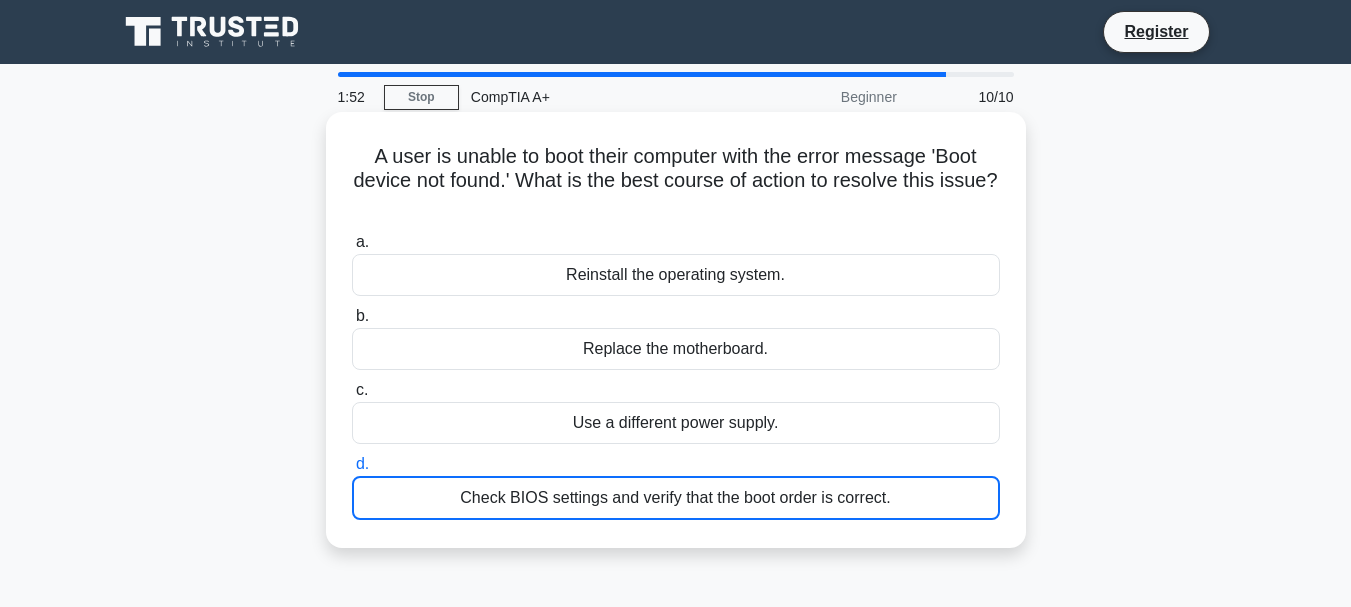drag, startPoint x: 565, startPoint y: 275, endPoint x: 893, endPoint y: 498, distance: 396.627 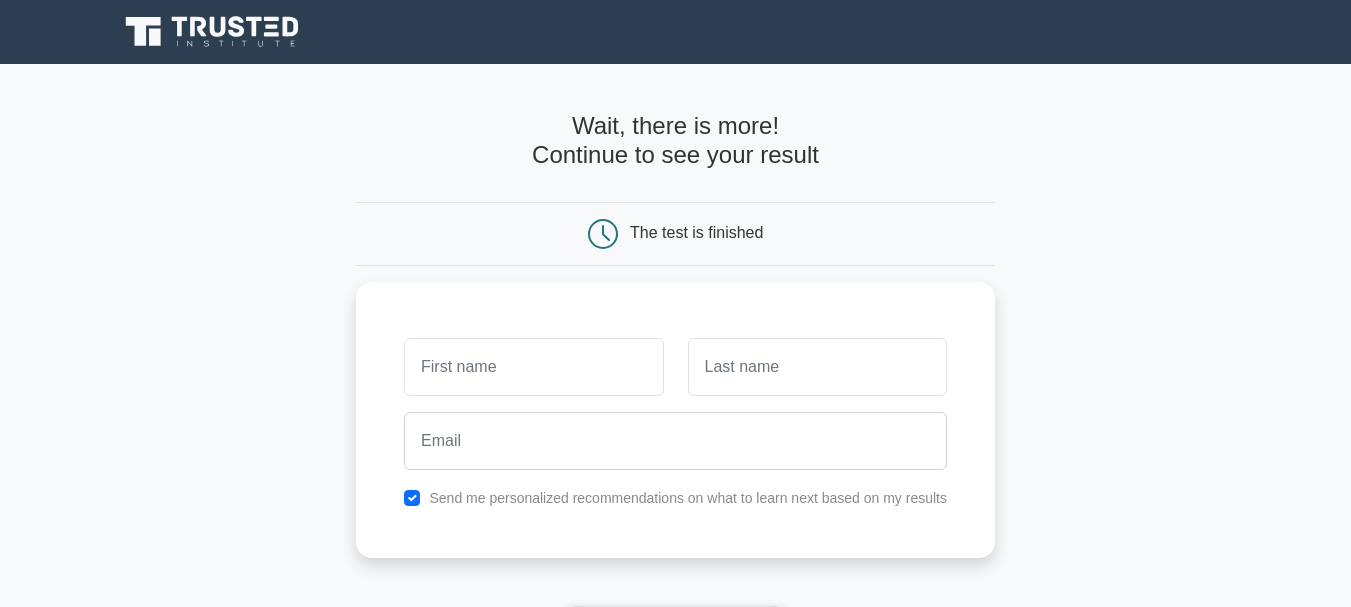 scroll, scrollTop: 0, scrollLeft: 0, axis: both 